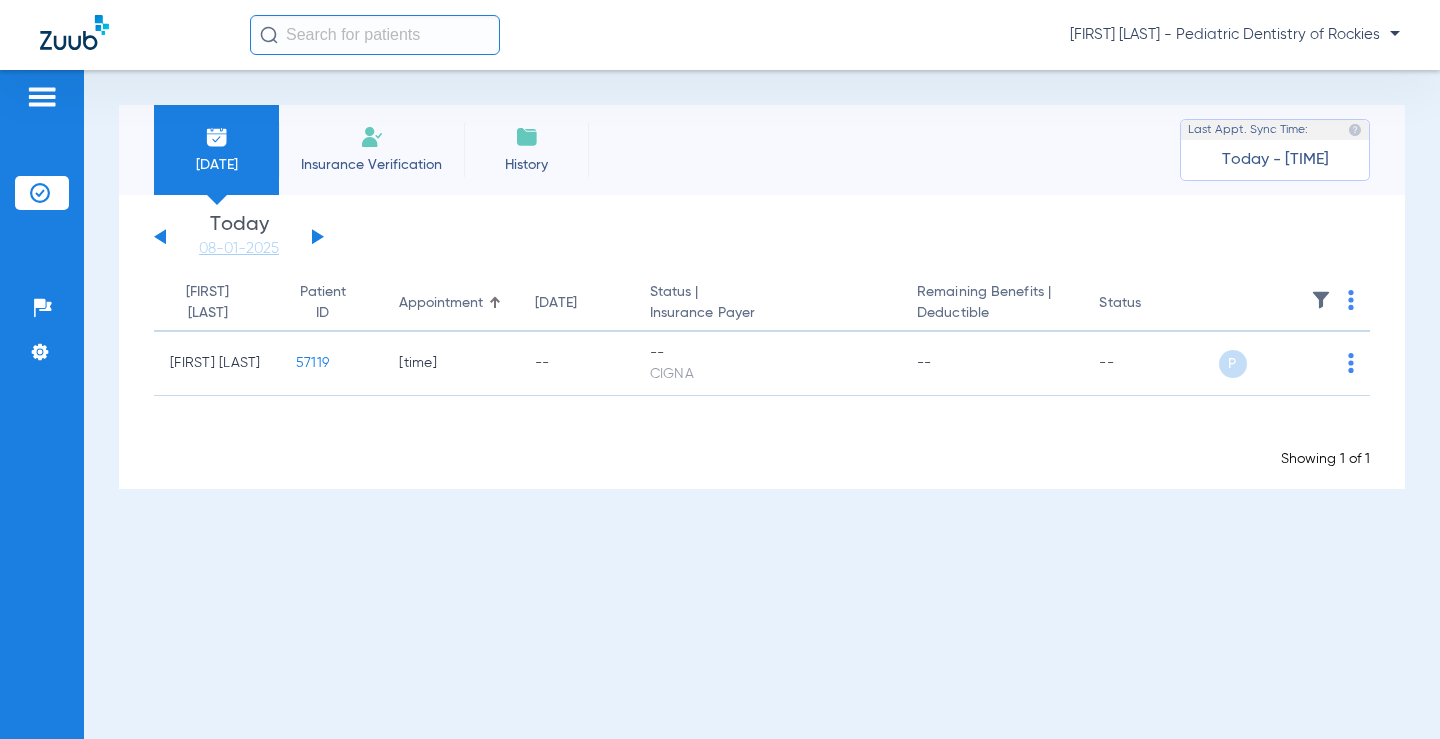 scroll, scrollTop: 0, scrollLeft: 0, axis: both 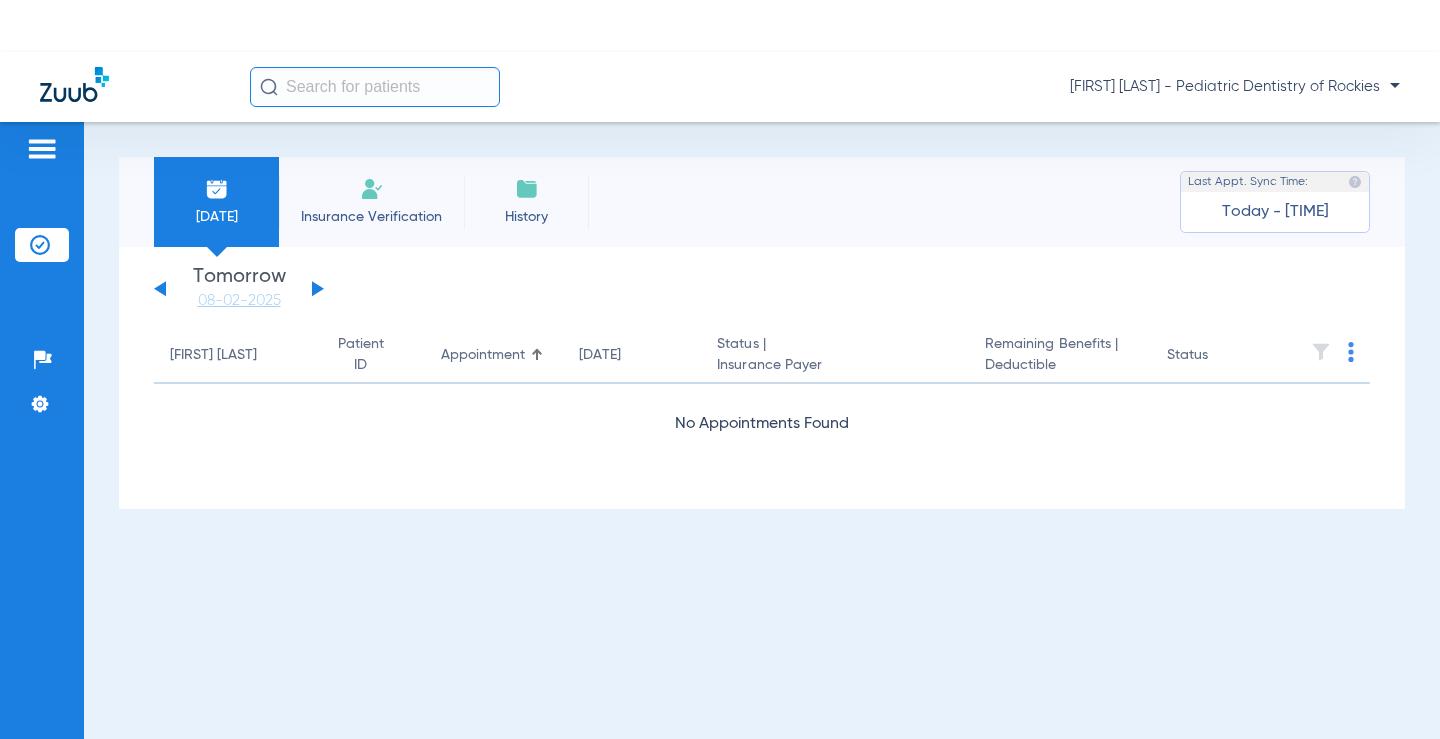 click on "Insurance Verification" 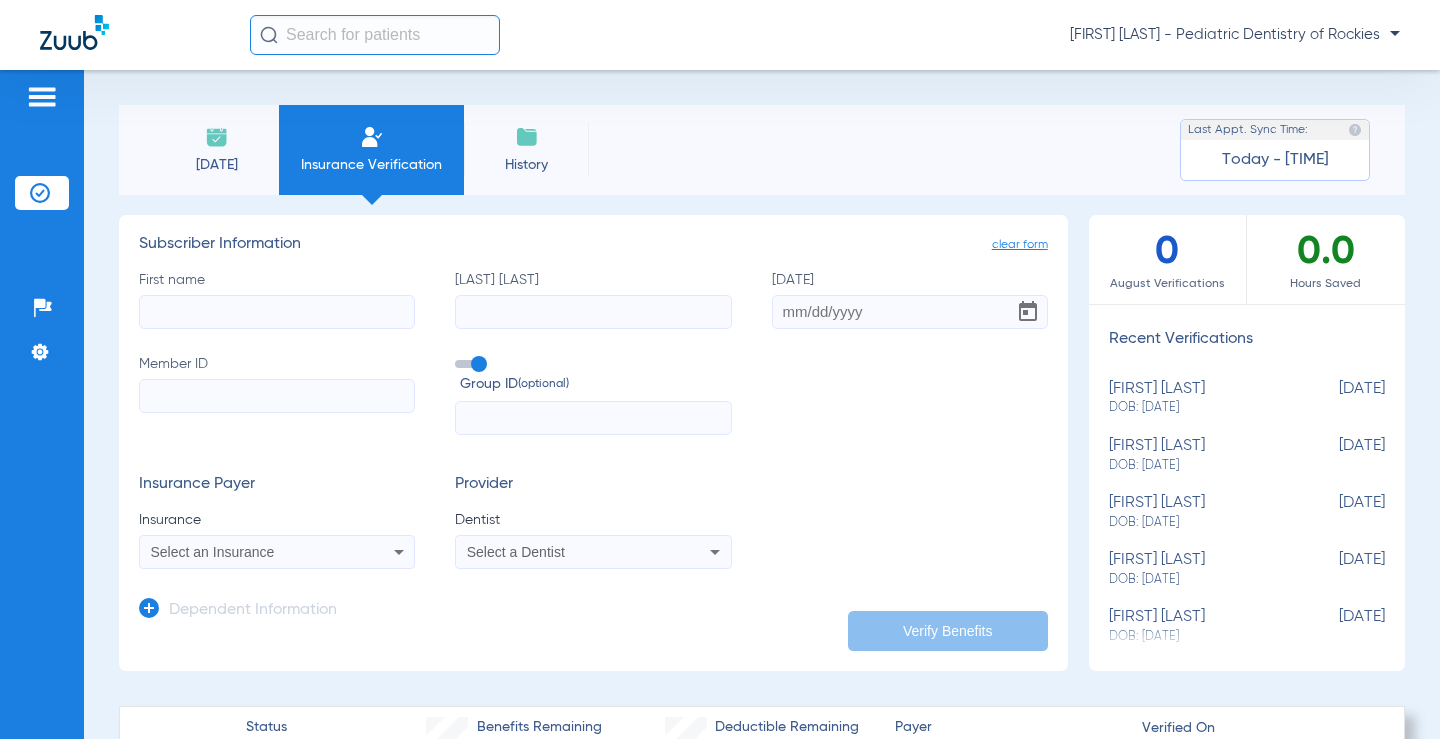click on "[DATE]" 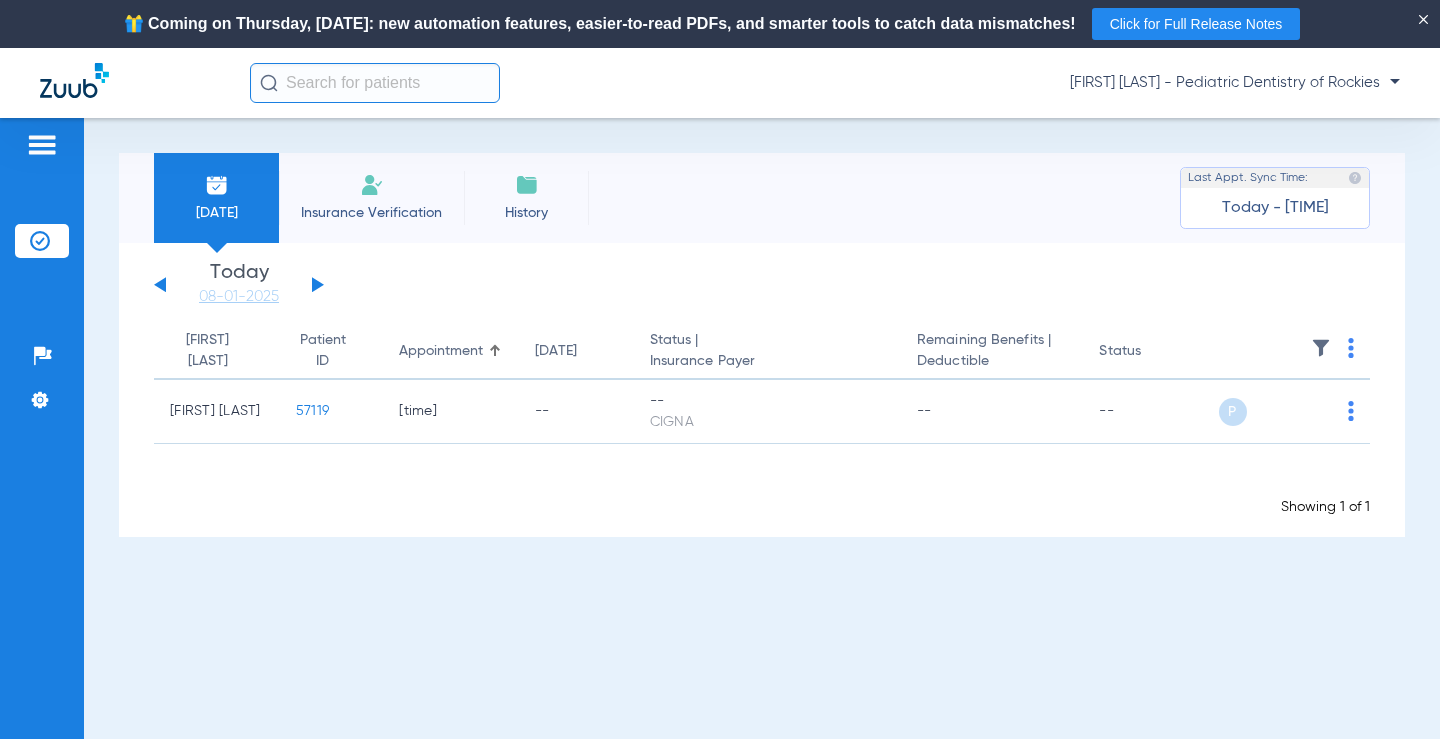 click on "Wednesday [DATE] Thursday [DATE] Friday [DATE] Saturday [DATE] Sunday [DATE] Monday [DATE] Tuesday [DATE] Wednesday [DATE] Thursday [DATE] Friday [DATE] Saturday [DATE] Sunday [DATE] Monday [DATE] Tuesday [DATE] Wednesday [DATE] Thursday [DATE] Friday [DATE] Saturday [DATE] Sunday [DATE] Monday [DATE] Tuesday [DATE] Wednesday [DATE] Thursday [DATE] Friday [DATE] Saturday [DATE] Sunday [DATE] Monday [DATE] Tuesday [DATE] Wednesday [DATE] Thursday [DATE] Friday [DATE] Saturday [DATE] Sunday [DATE] Monday [DATE] Tuesday [DATE] Wednesday [DATE] Thursday [DATE] Friday [DATE] Saturday [DATE] Sunday [DATE] Monday [DATE] Tuesday [DATE]" 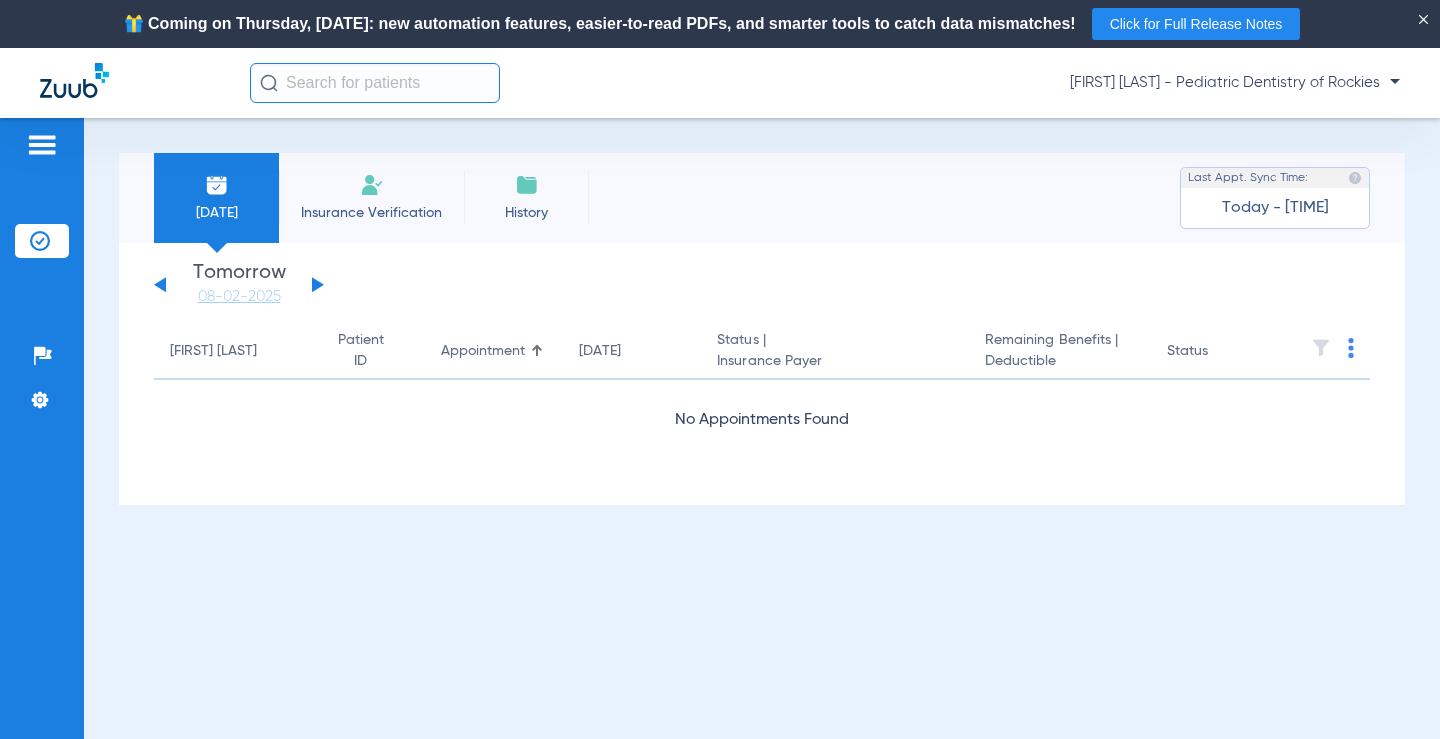 click 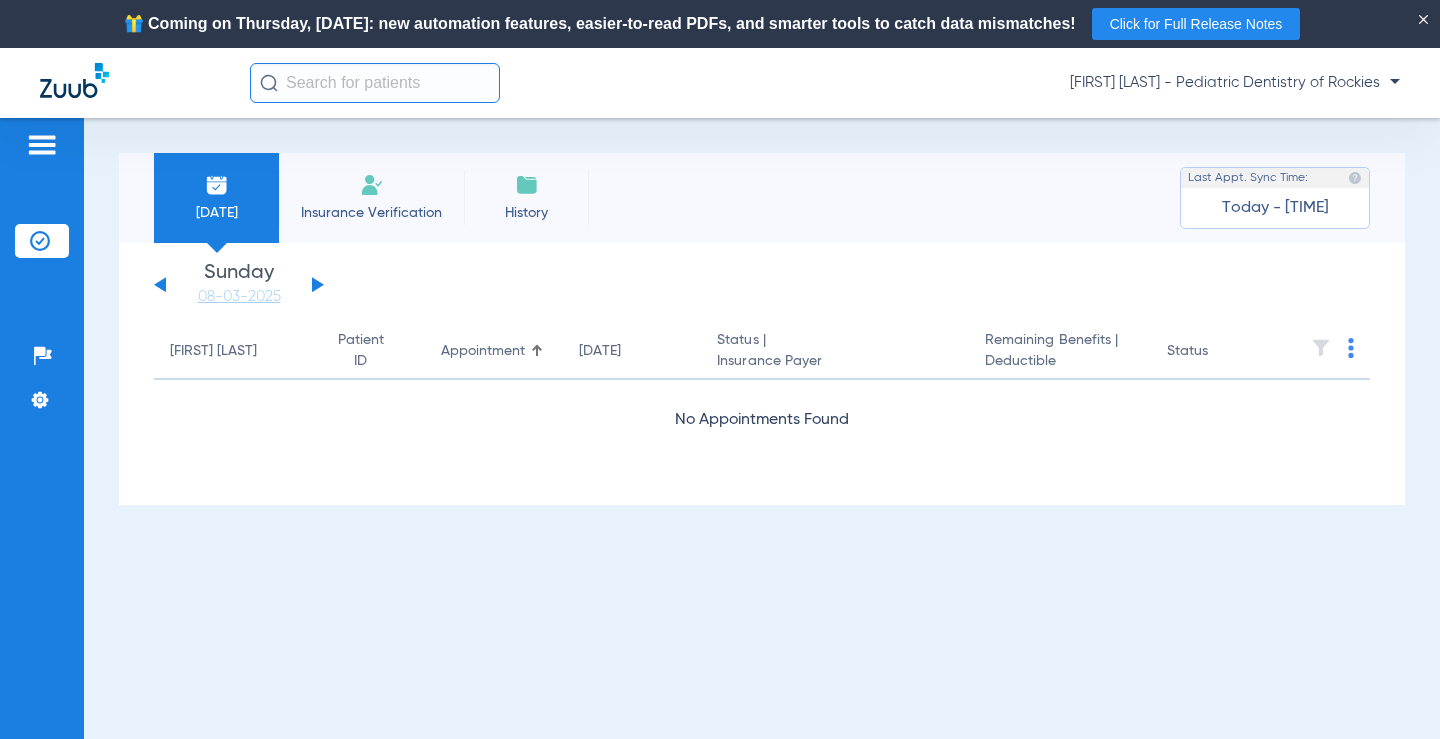 click 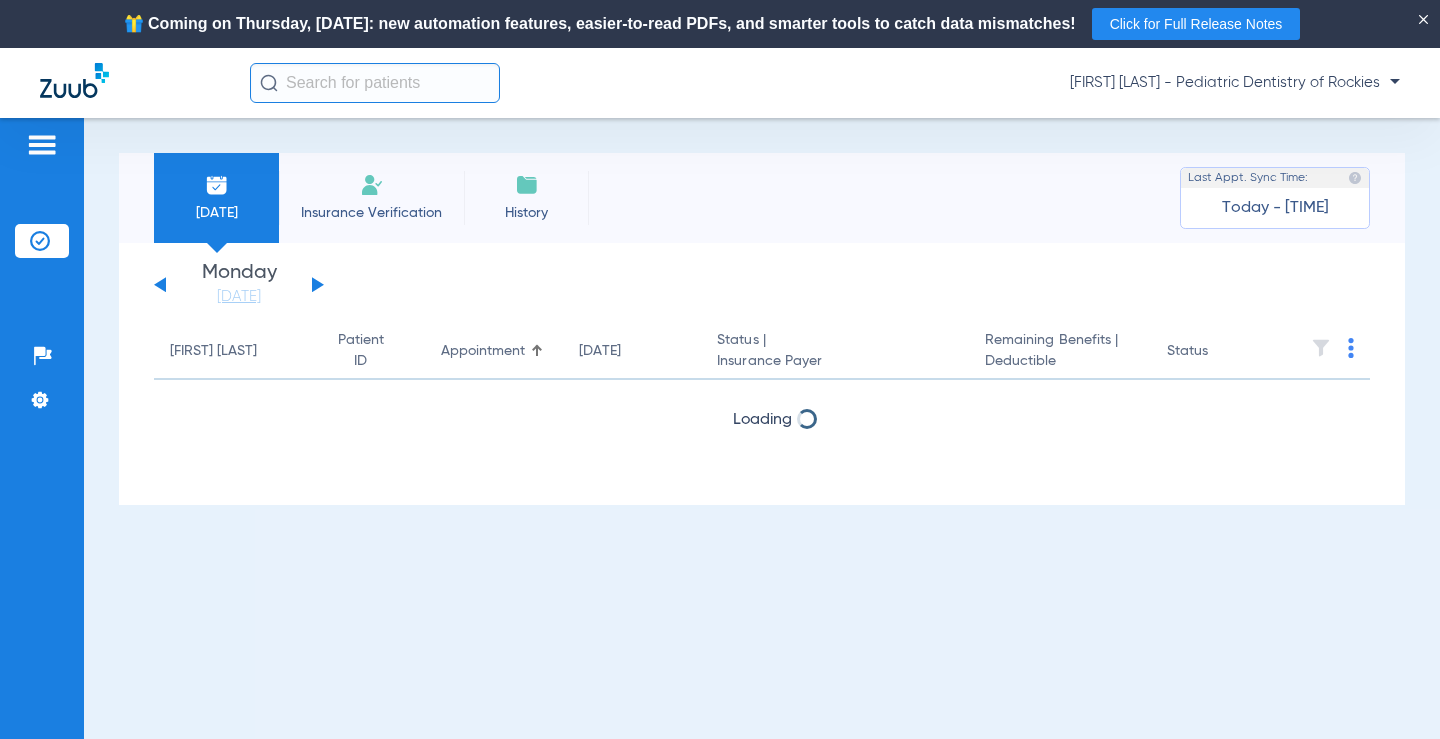 click 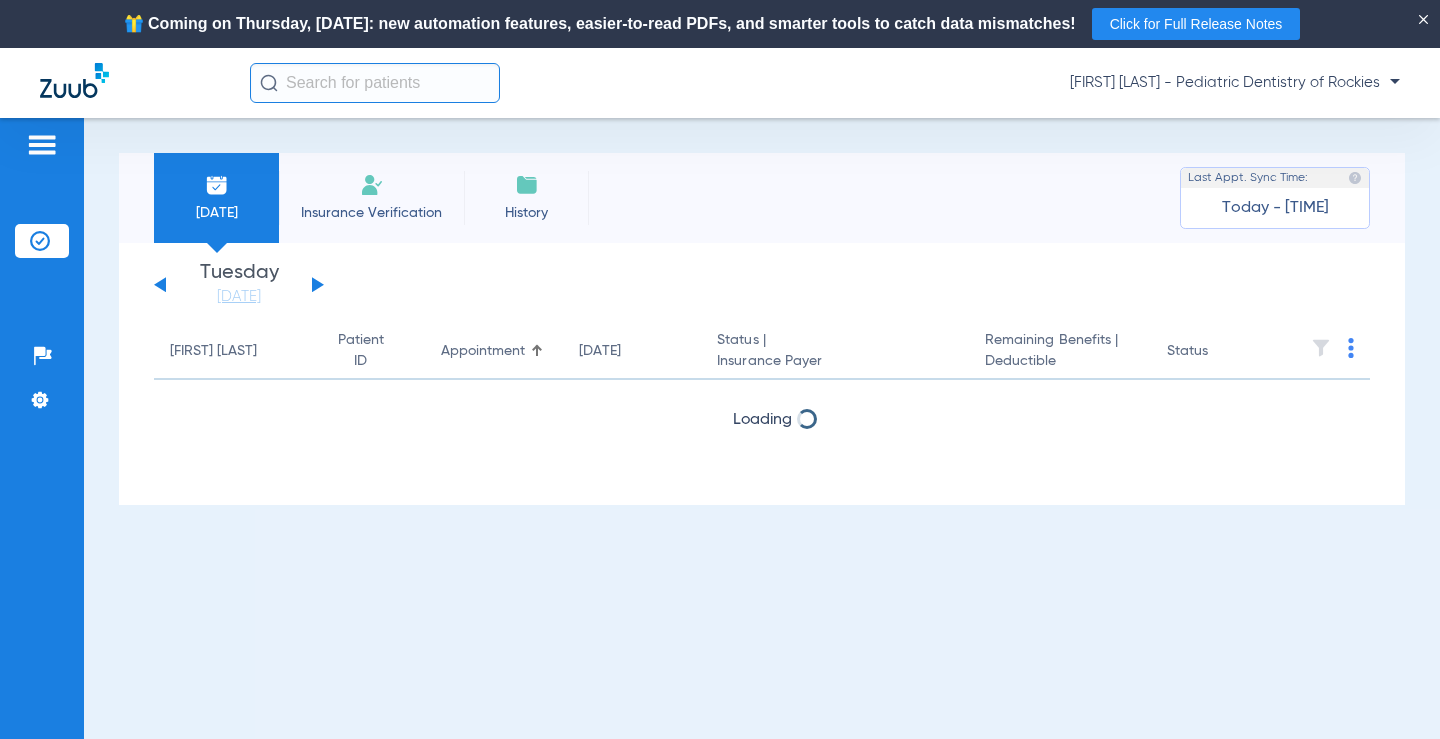 click 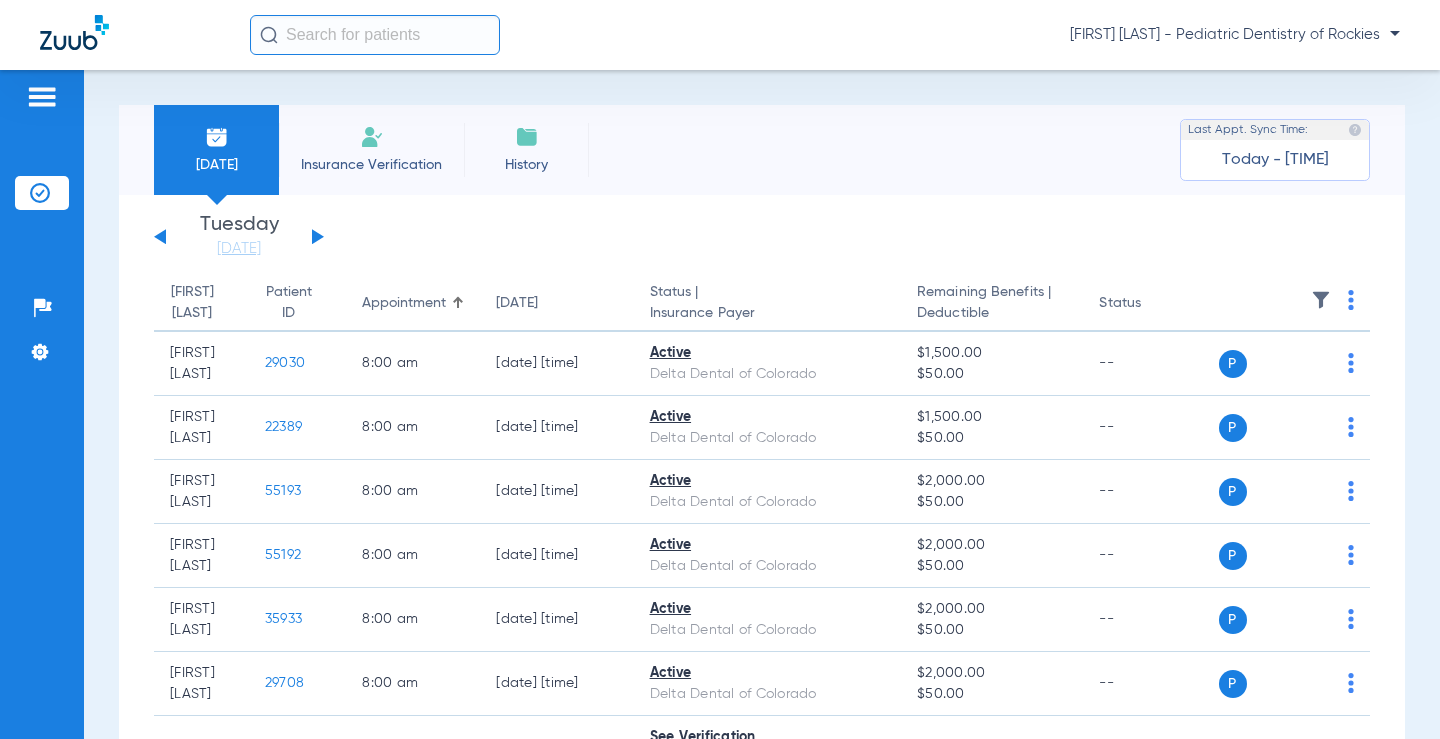 click 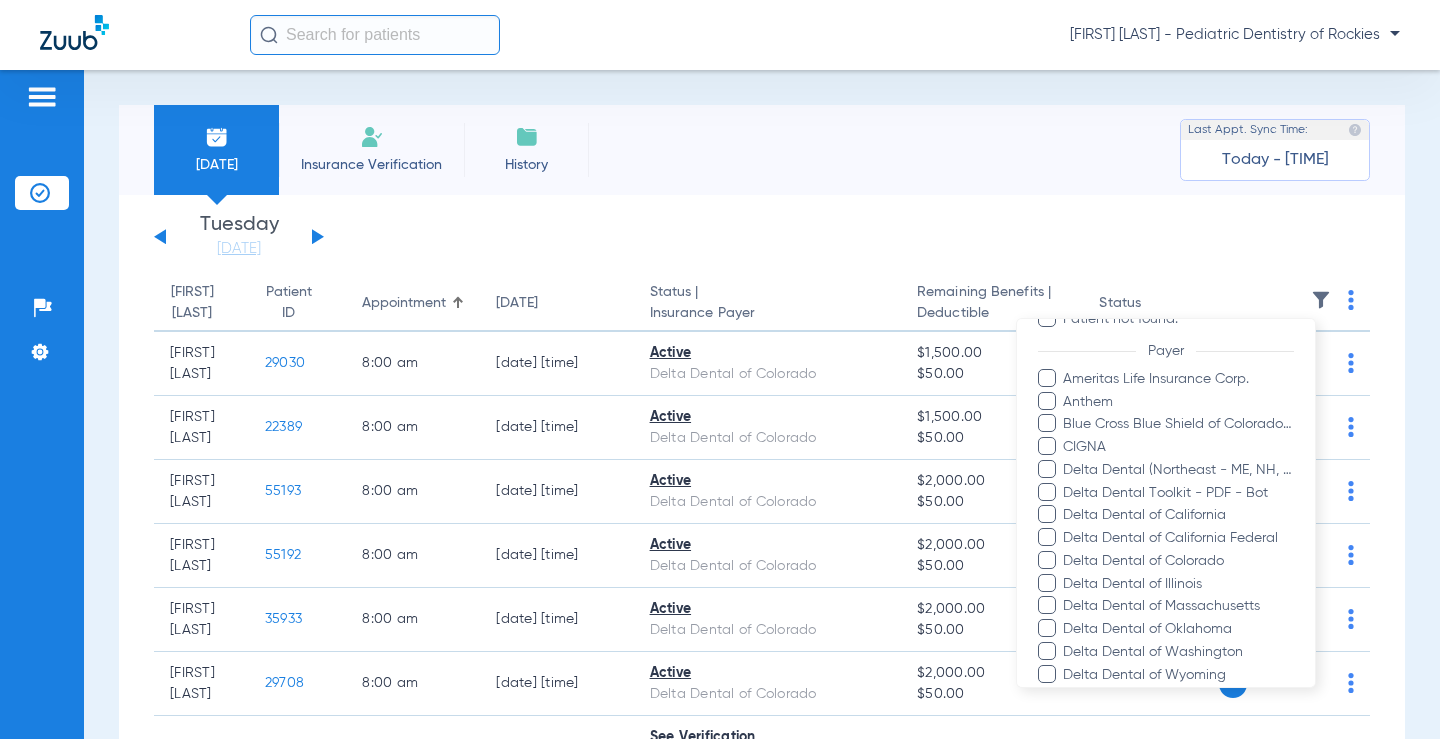 scroll, scrollTop: 300, scrollLeft: 0, axis: vertical 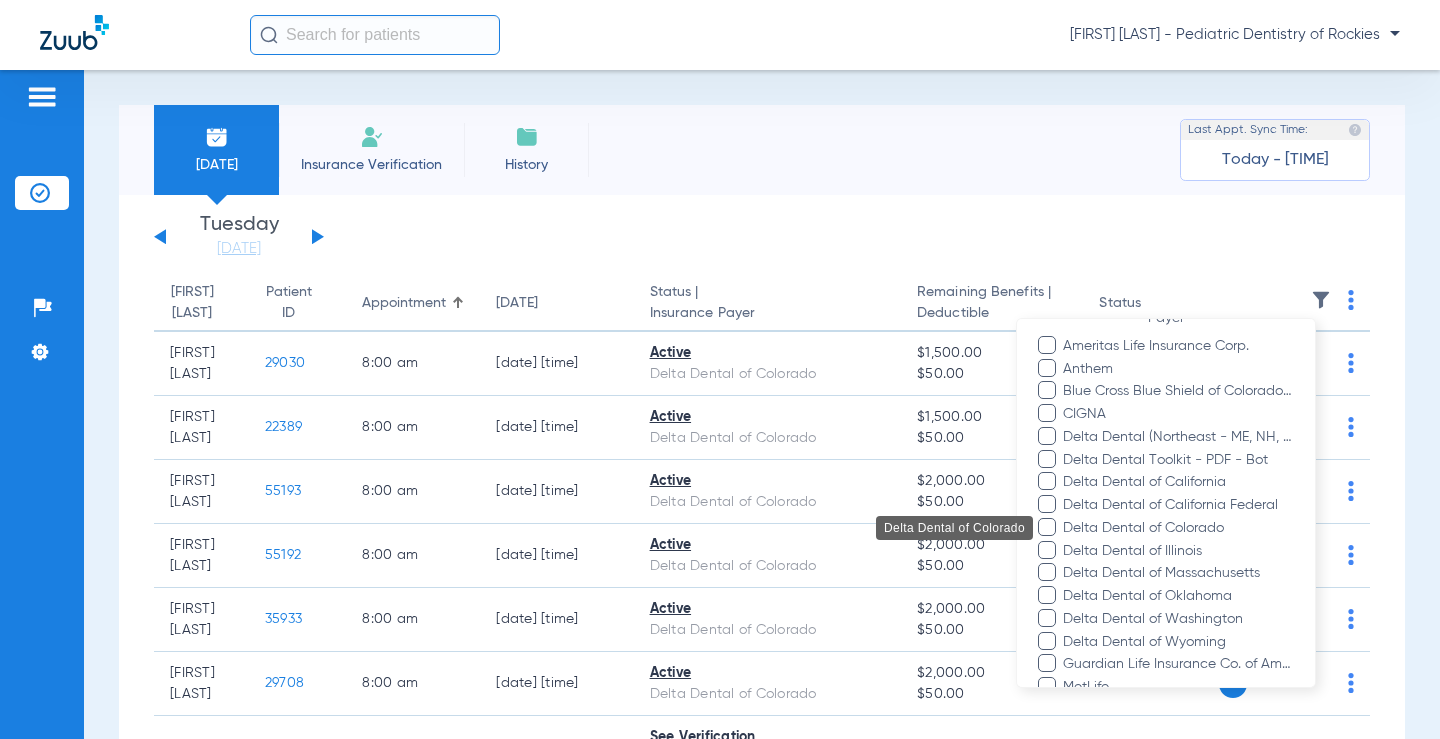 click on "Delta Dental of Colorado" at bounding box center [1178, 528] 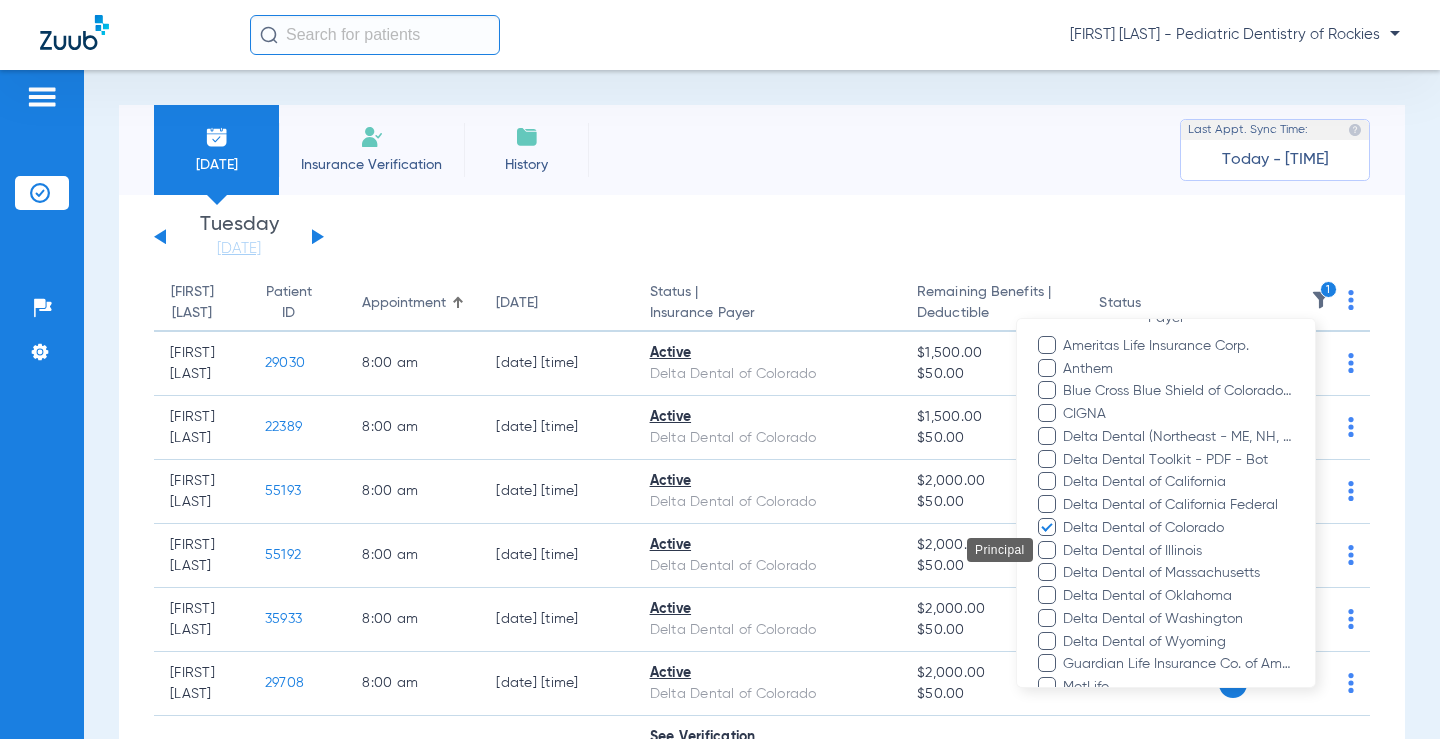 scroll, scrollTop: 460, scrollLeft: 0, axis: vertical 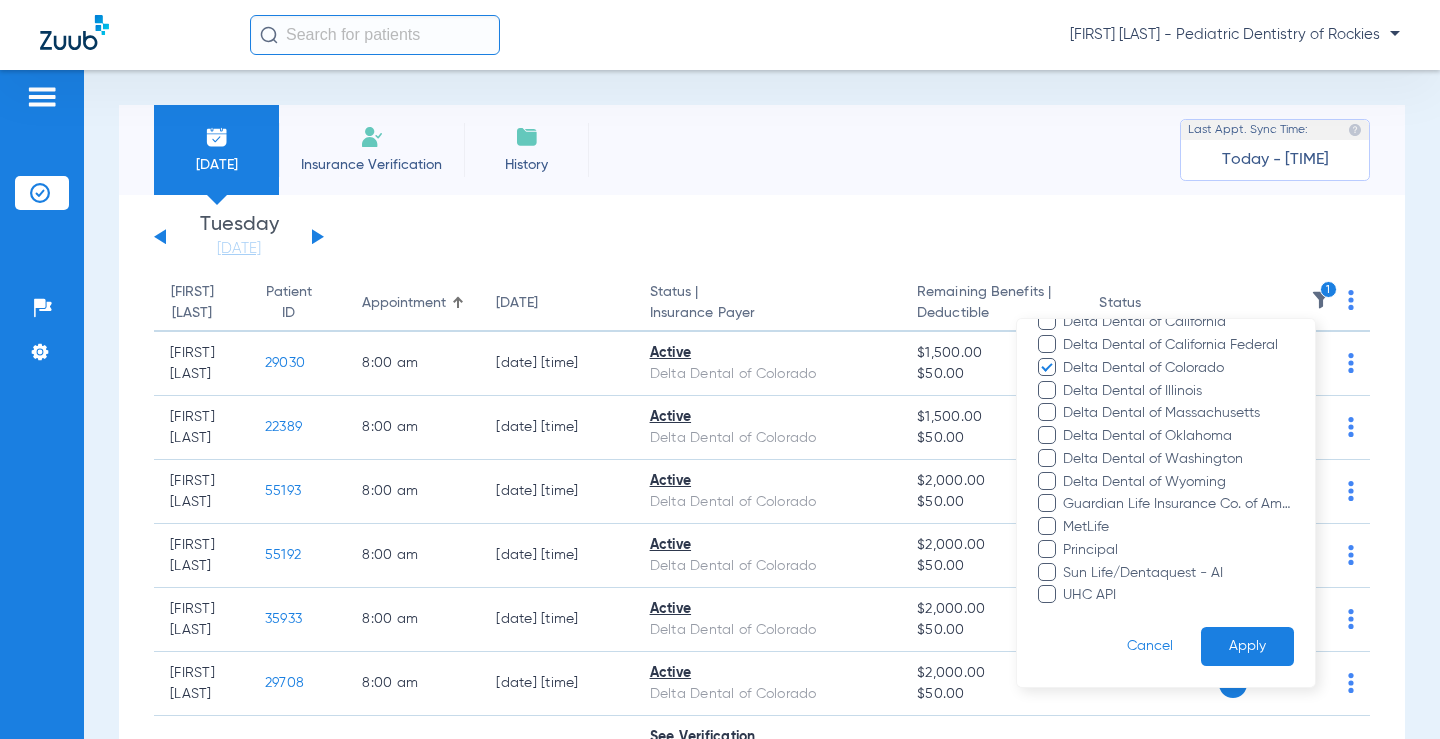 click on "Apply" at bounding box center (1247, 646) 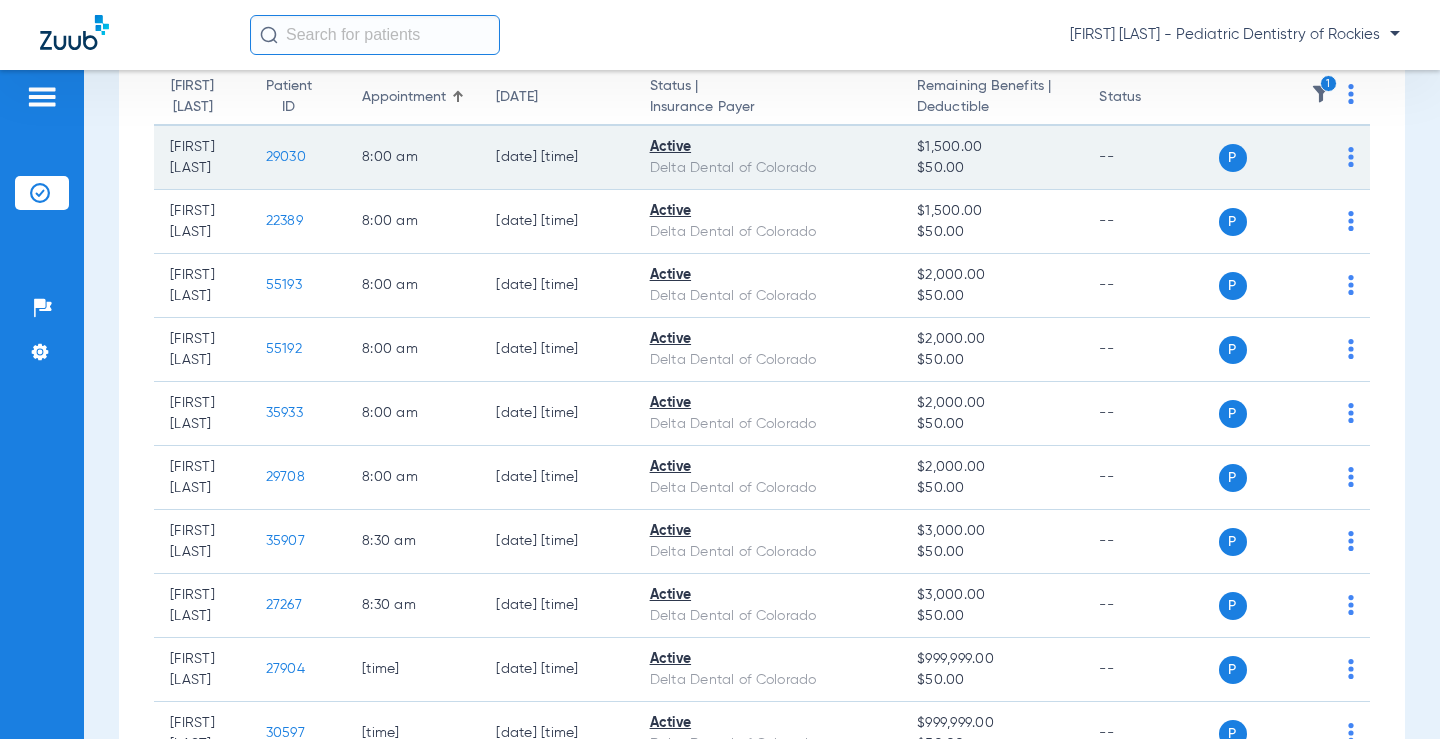 scroll, scrollTop: 0, scrollLeft: 0, axis: both 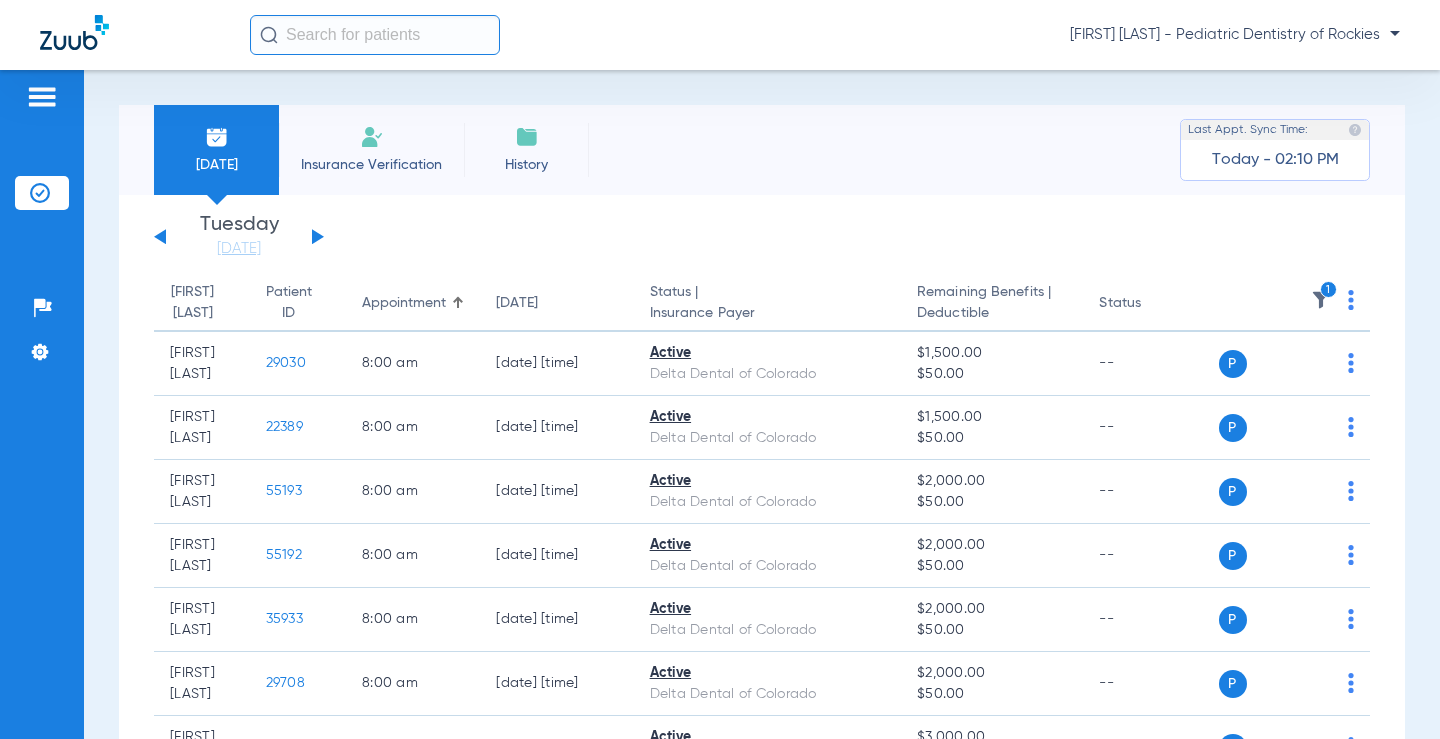 click on "1" 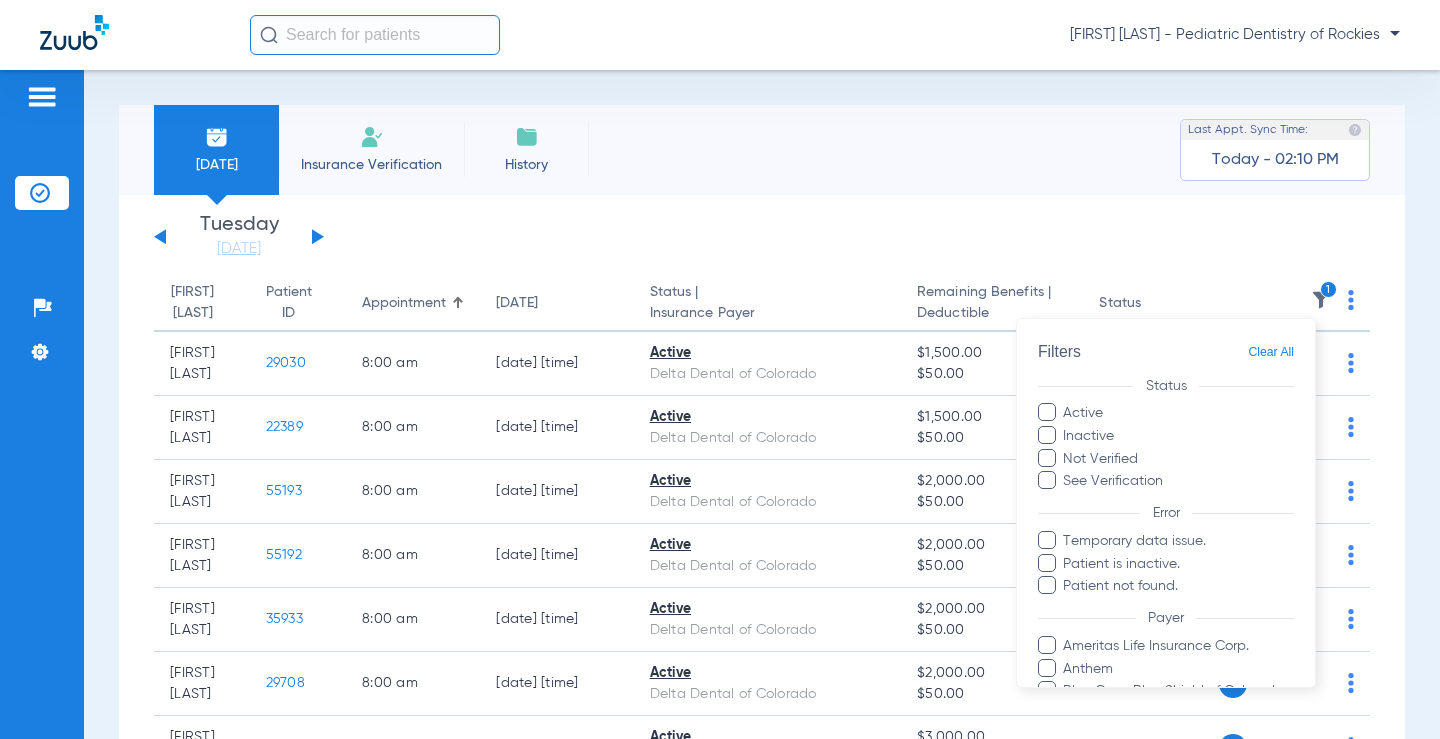 click on "Clear All" at bounding box center [1271, 352] 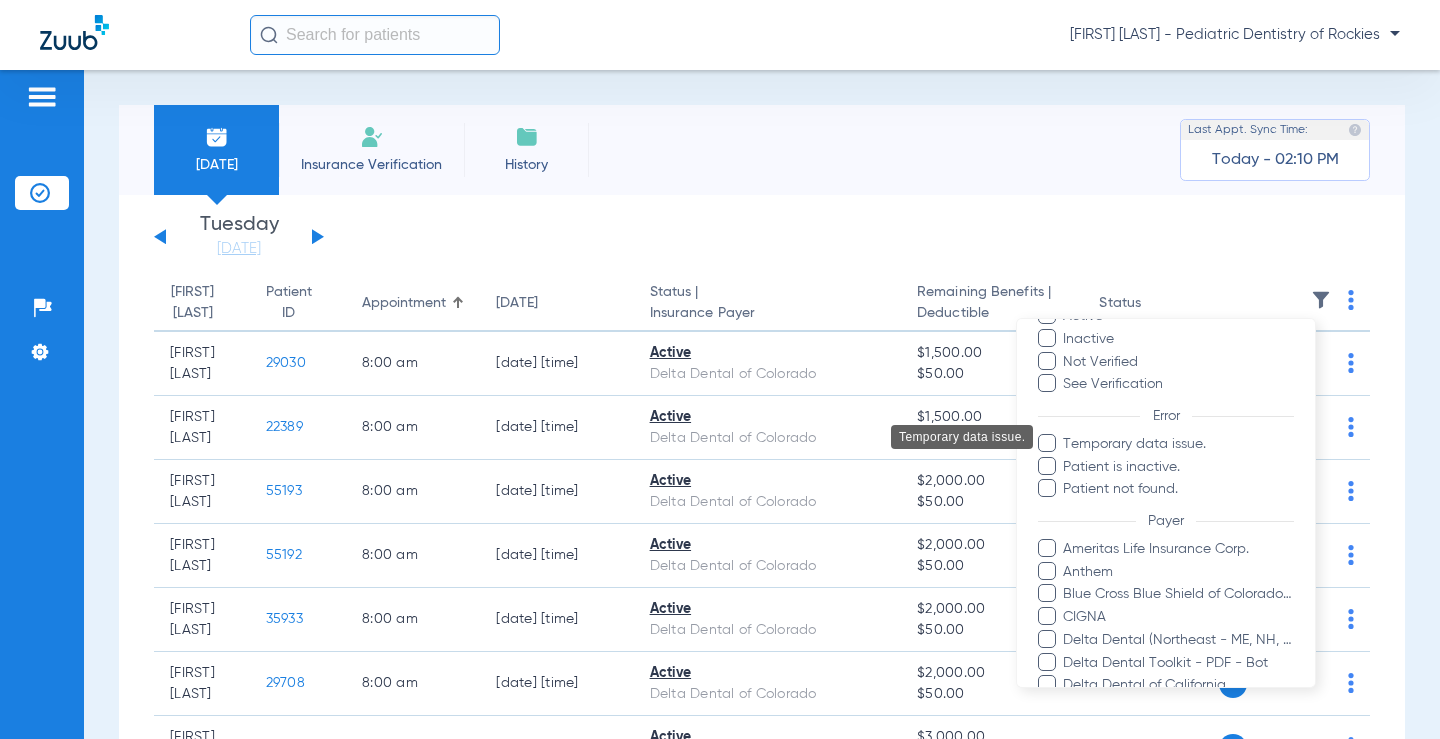 scroll, scrollTop: 200, scrollLeft: 0, axis: vertical 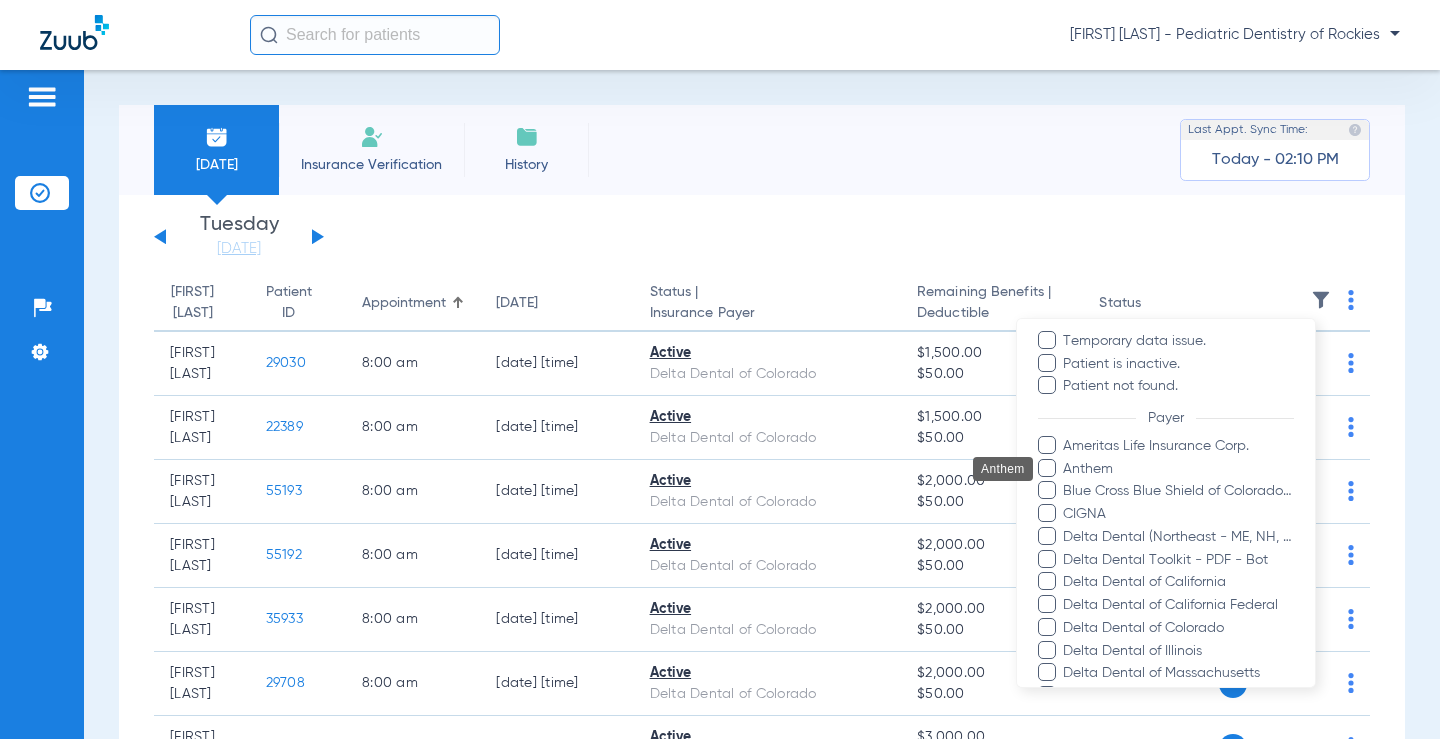 click on "Anthem" at bounding box center (1178, 469) 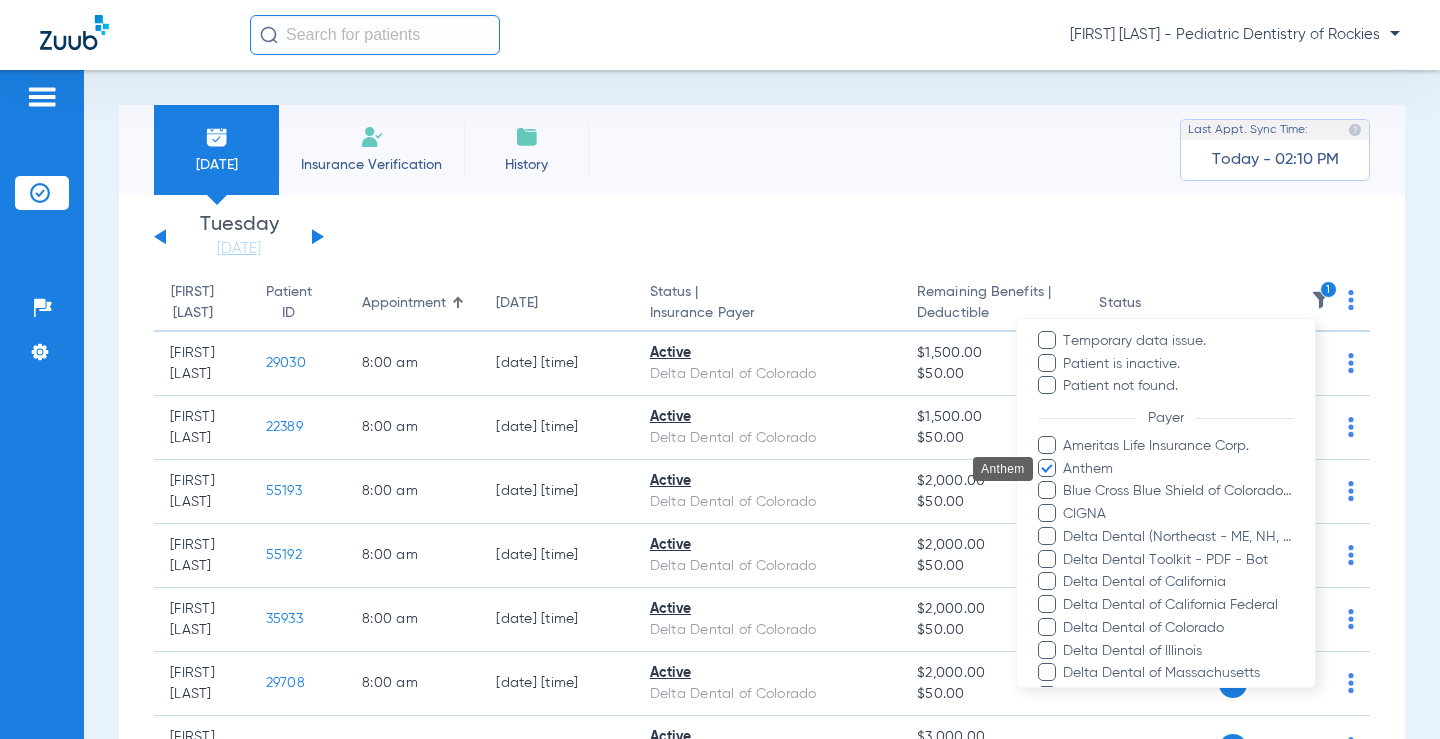 click on "Anthem" at bounding box center (1178, 469) 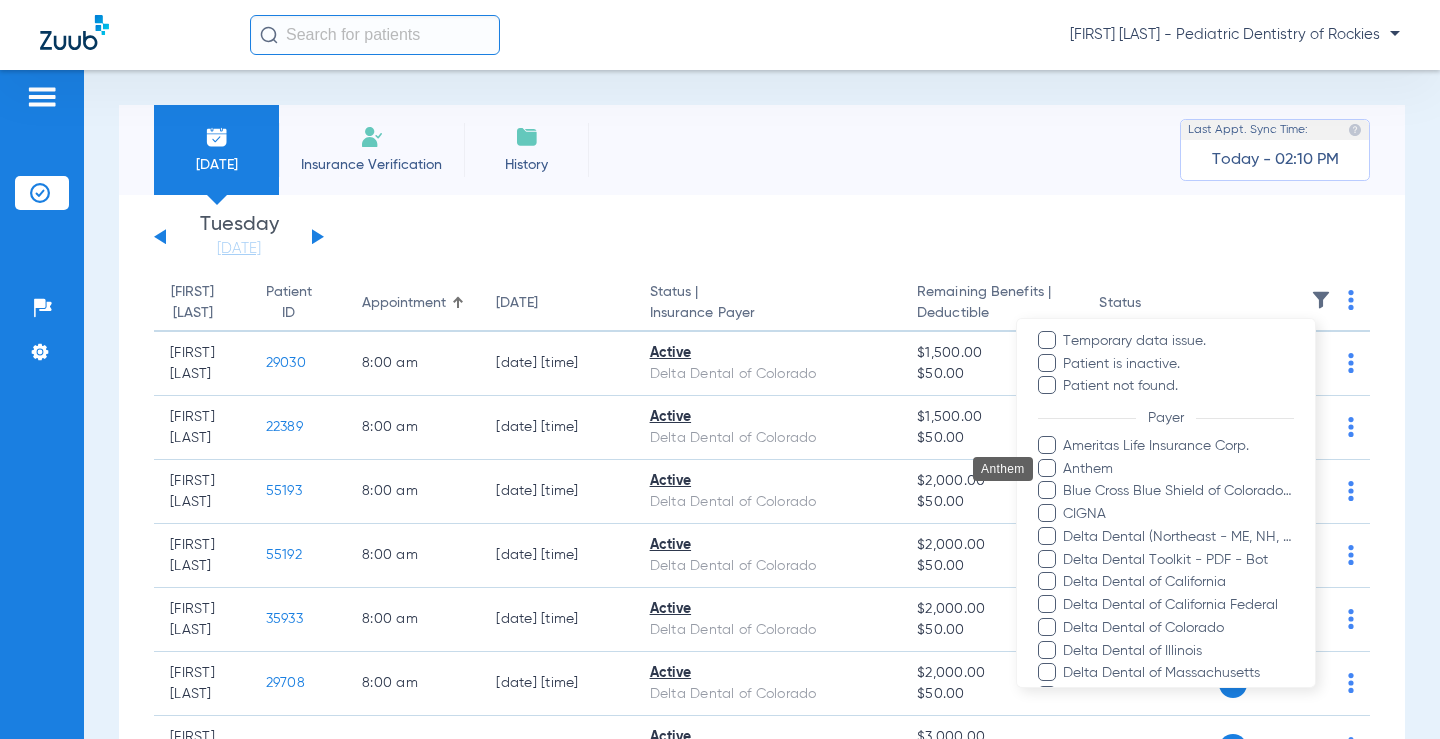 click on "Anthem" at bounding box center (1178, 469) 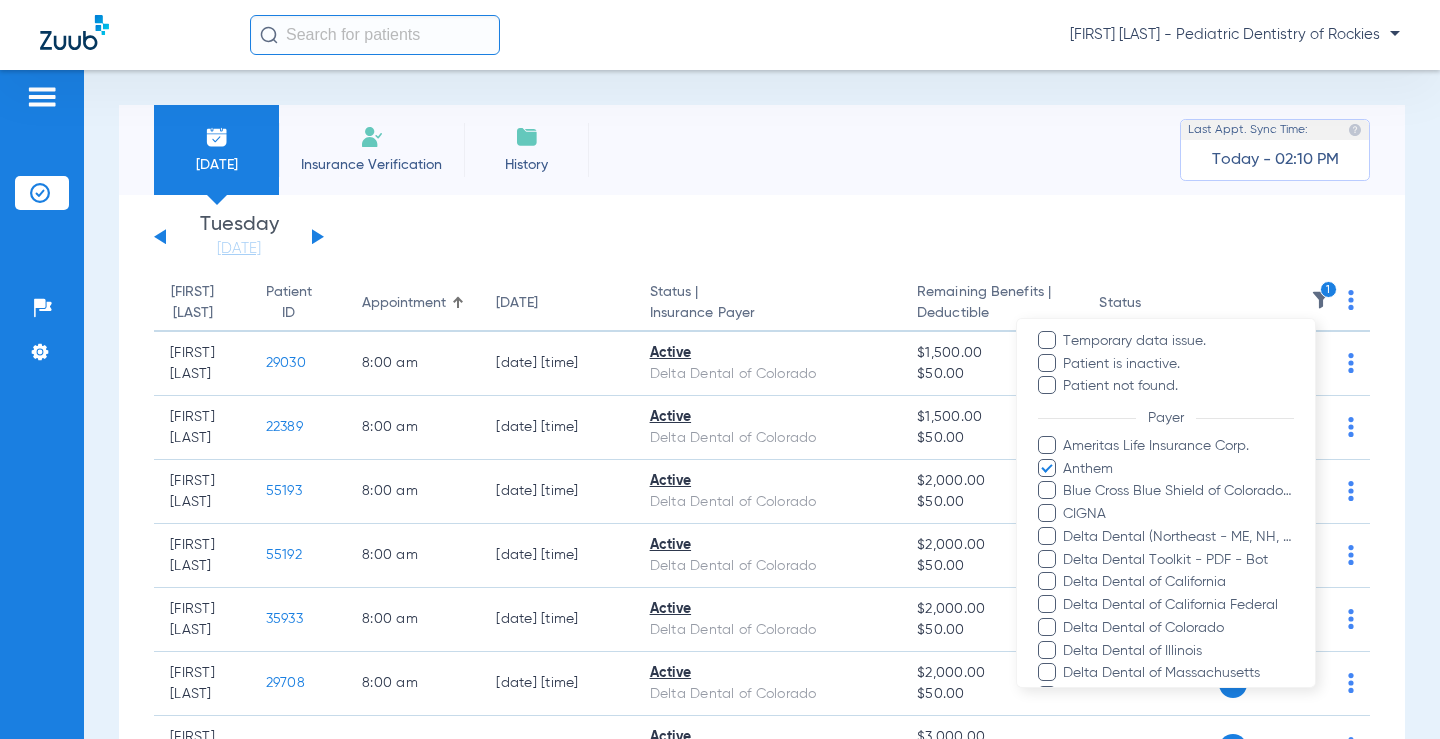 click on "Ameritas Life Insurance Corp.   Anthem   Blue Cross Blue Shield of Colorado - Anthem   CIGNA   Delta Dental (Northeast - ME, NH, and VT)   Delta Dental Toolkit - PDF - Bot   Delta Dental of California   Delta Dental of California Federal   Delta Dental of Colorado   Delta Dental of Illinois   Delta Dental of Massachusetts   Delta Dental of Oklahoma   Delta Dental of Washington   Delta Dental of Wyoming   Guardian Life Insurance Co. of America   MetLife   Principal   Sun Life/Dentaquest - AI   UHC API" at bounding box center [1166, 651] 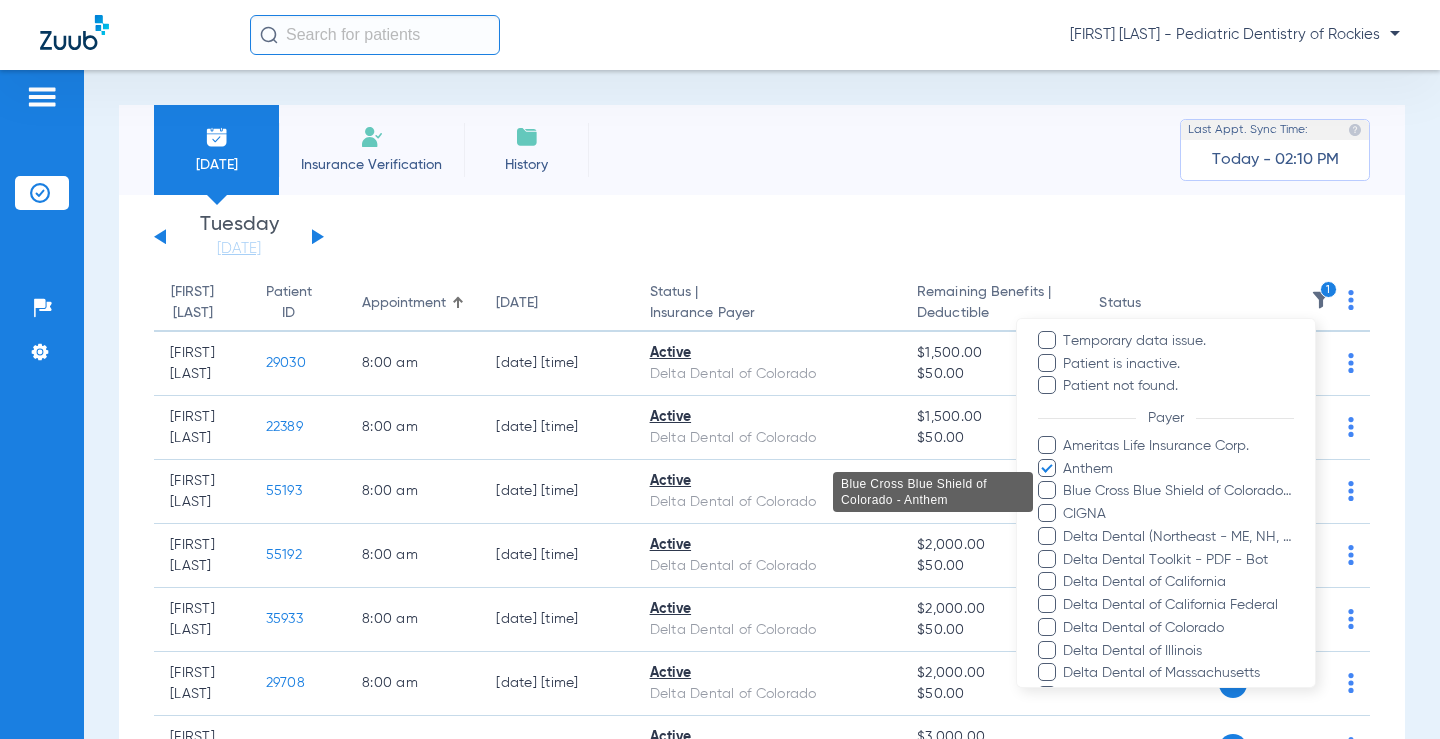 click on "Blue Cross Blue Shield of Colorado - Anthem" at bounding box center (1178, 491) 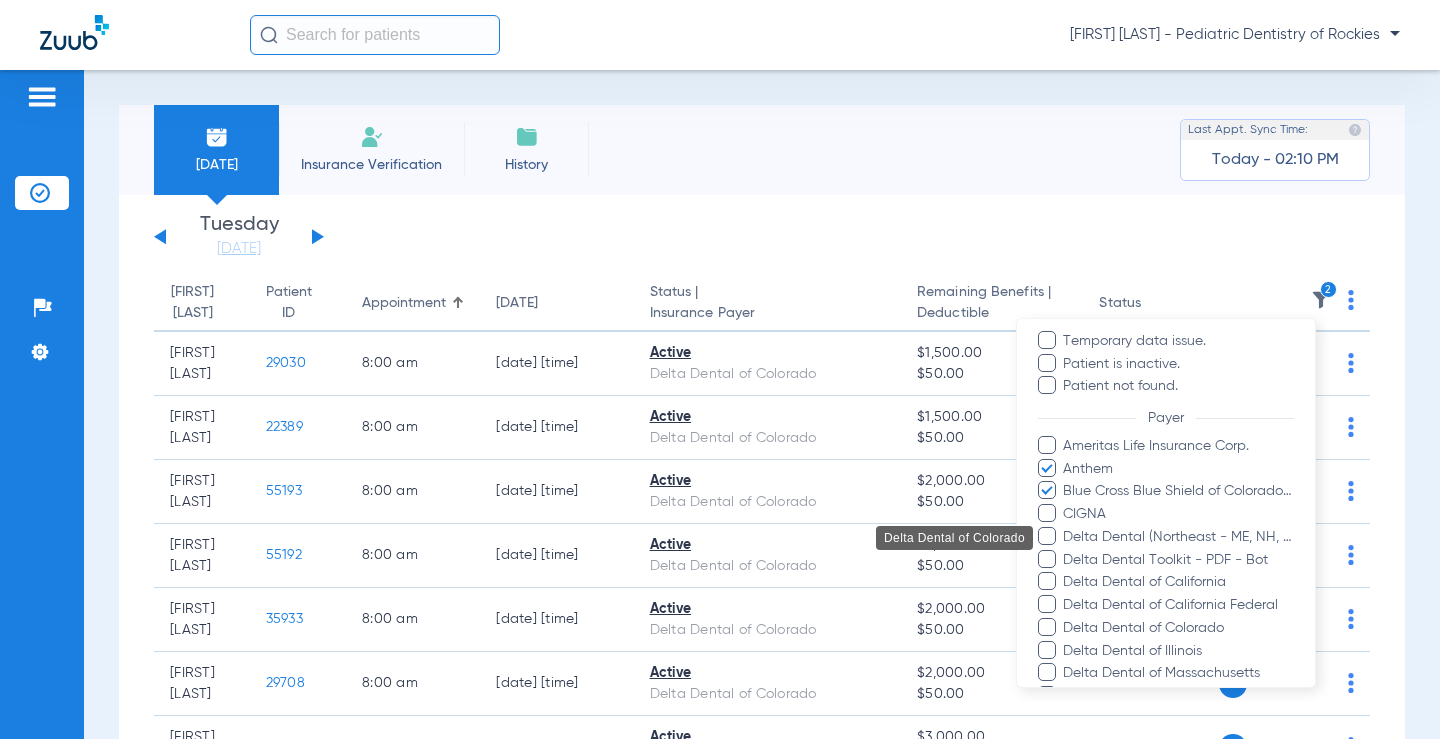 scroll, scrollTop: 460, scrollLeft: 0, axis: vertical 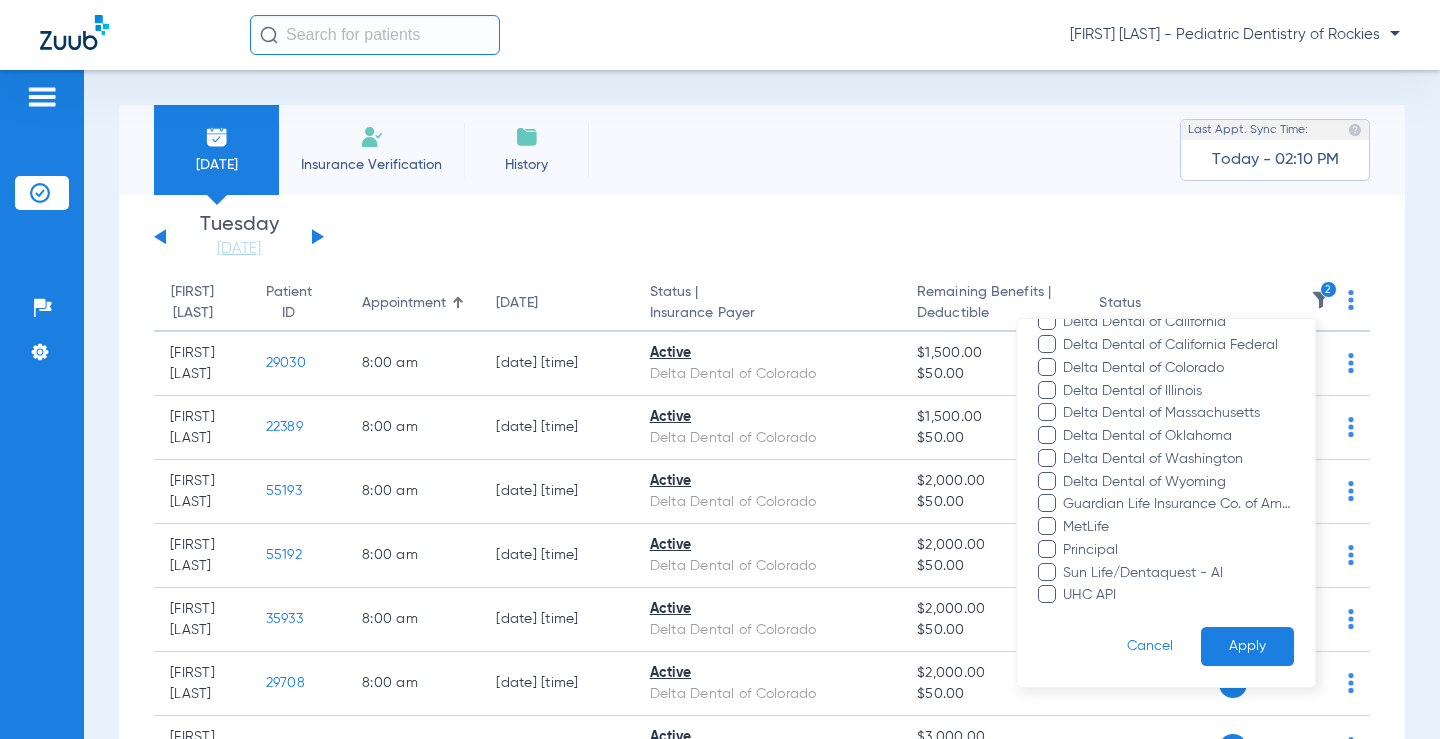 click on "Apply" at bounding box center [1247, 646] 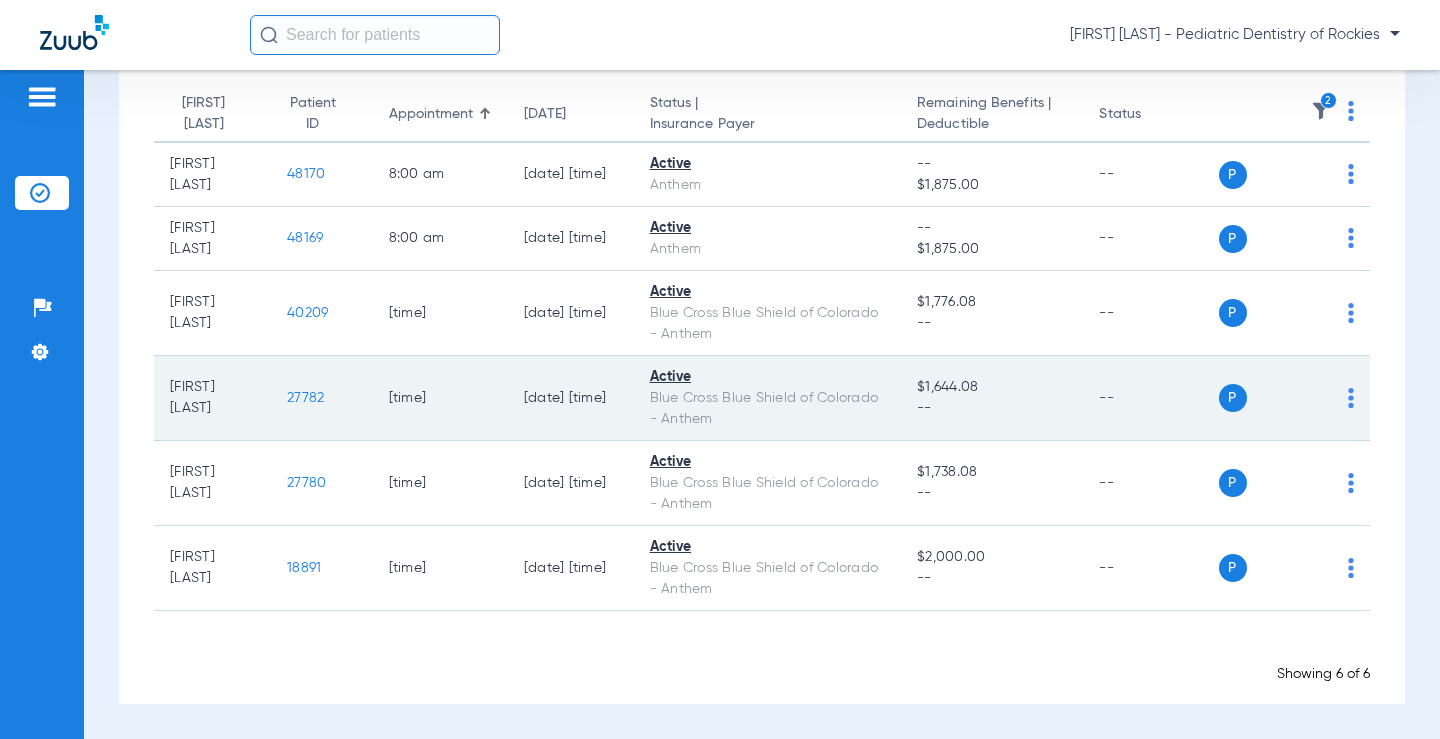 scroll, scrollTop: 89, scrollLeft: 0, axis: vertical 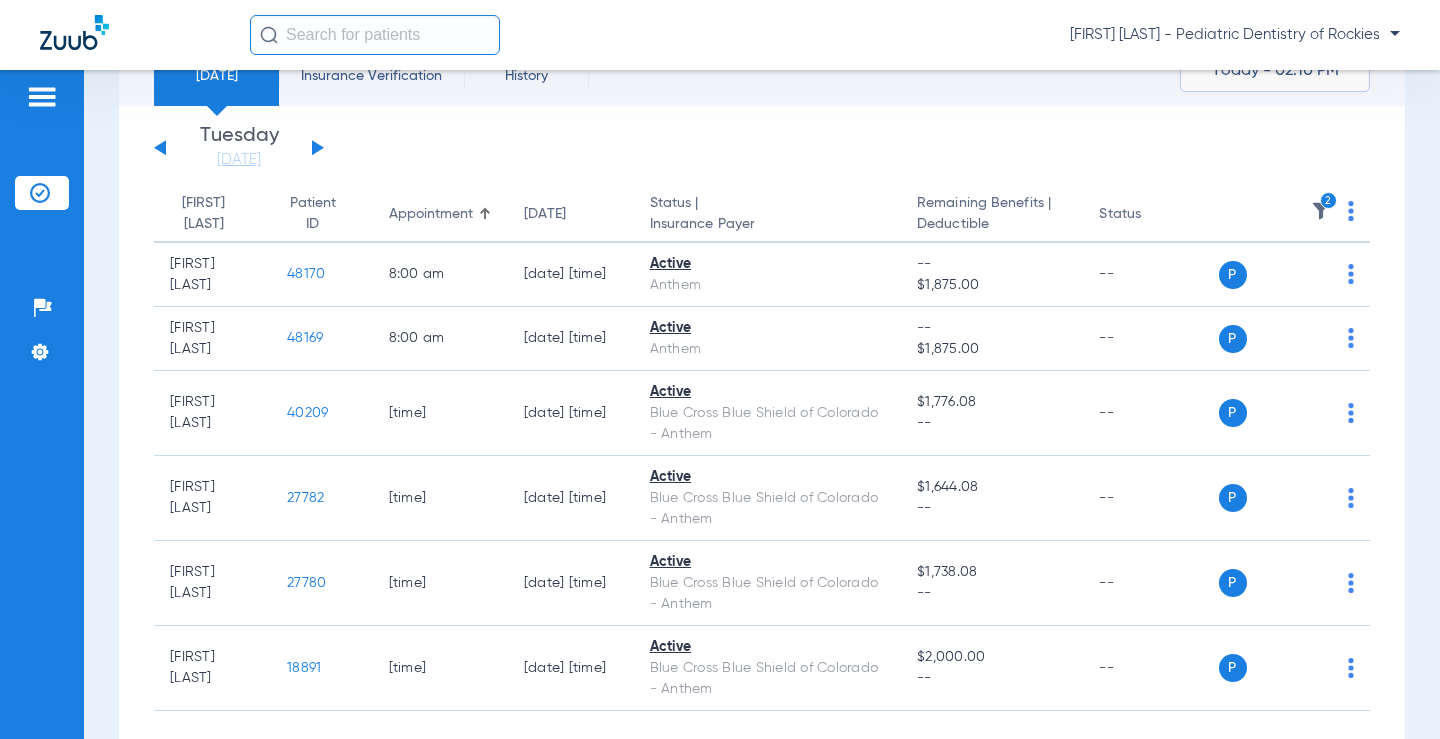 click 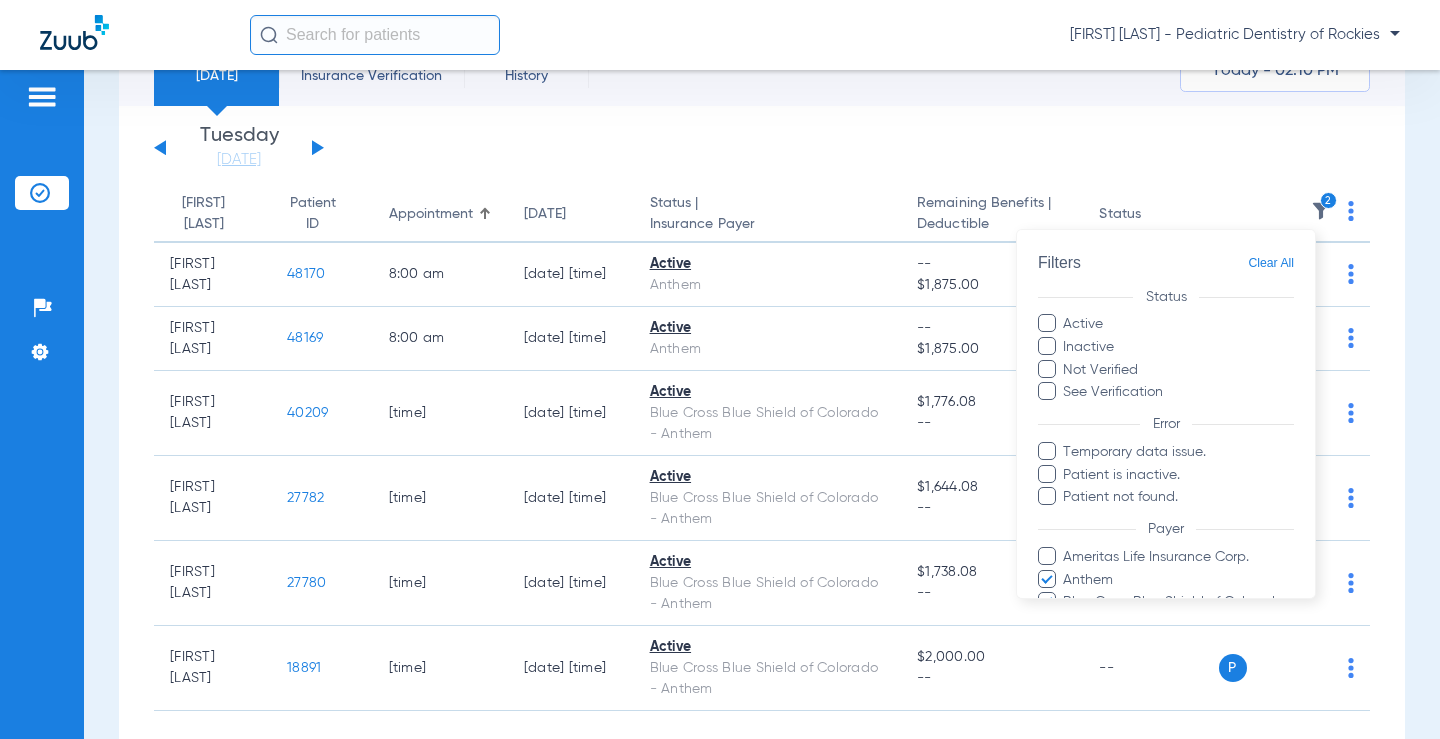 click on "Clear All" at bounding box center [1271, 263] 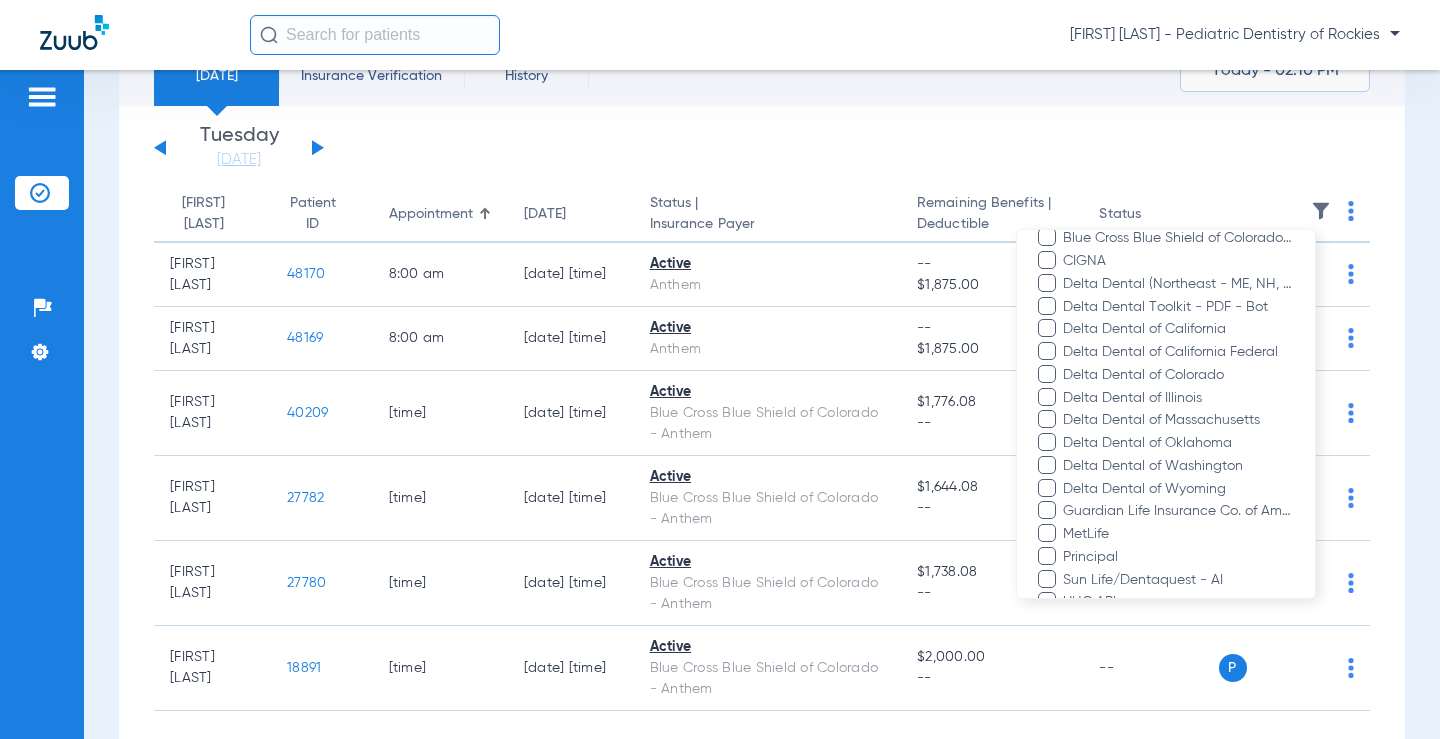 scroll, scrollTop: 400, scrollLeft: 0, axis: vertical 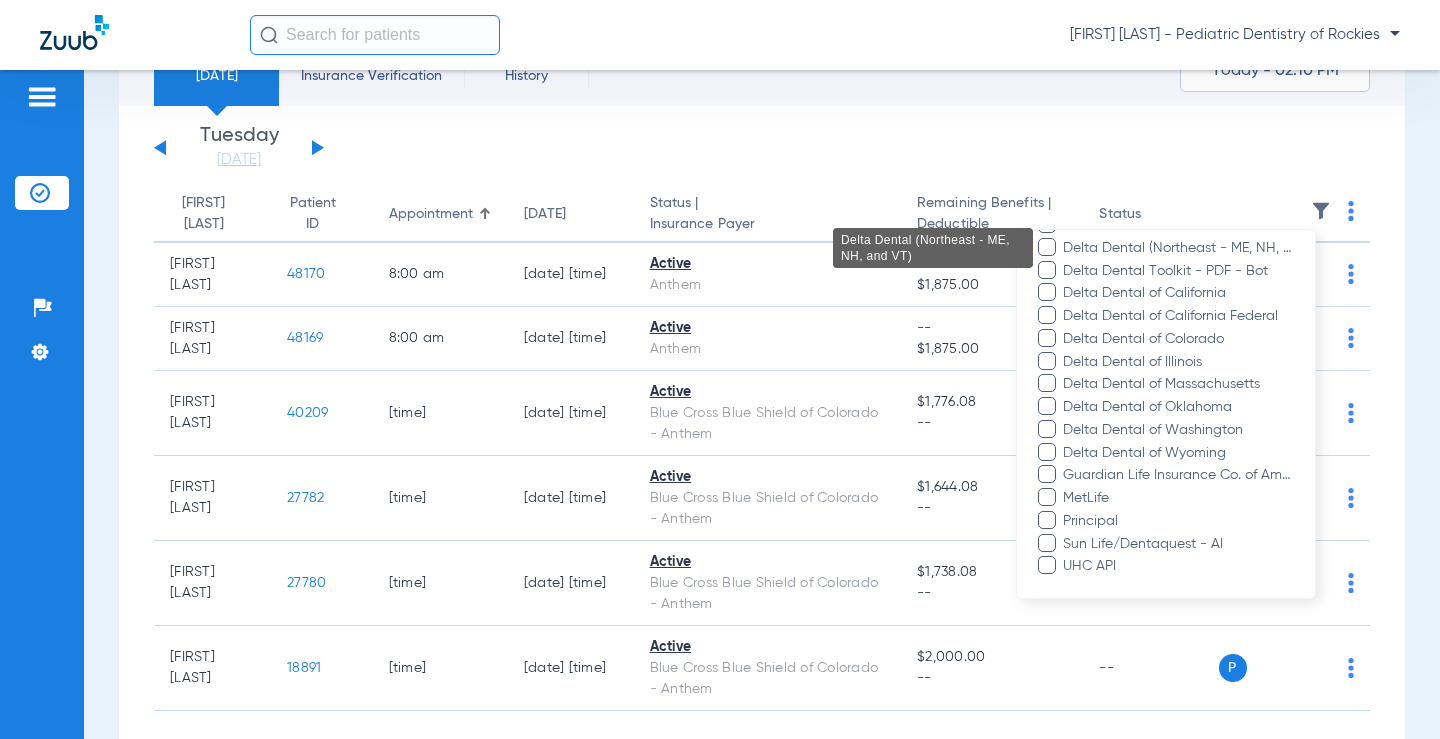 click on "Delta Dental (Northeast - ME, NH, and VT)" at bounding box center [1178, 248] 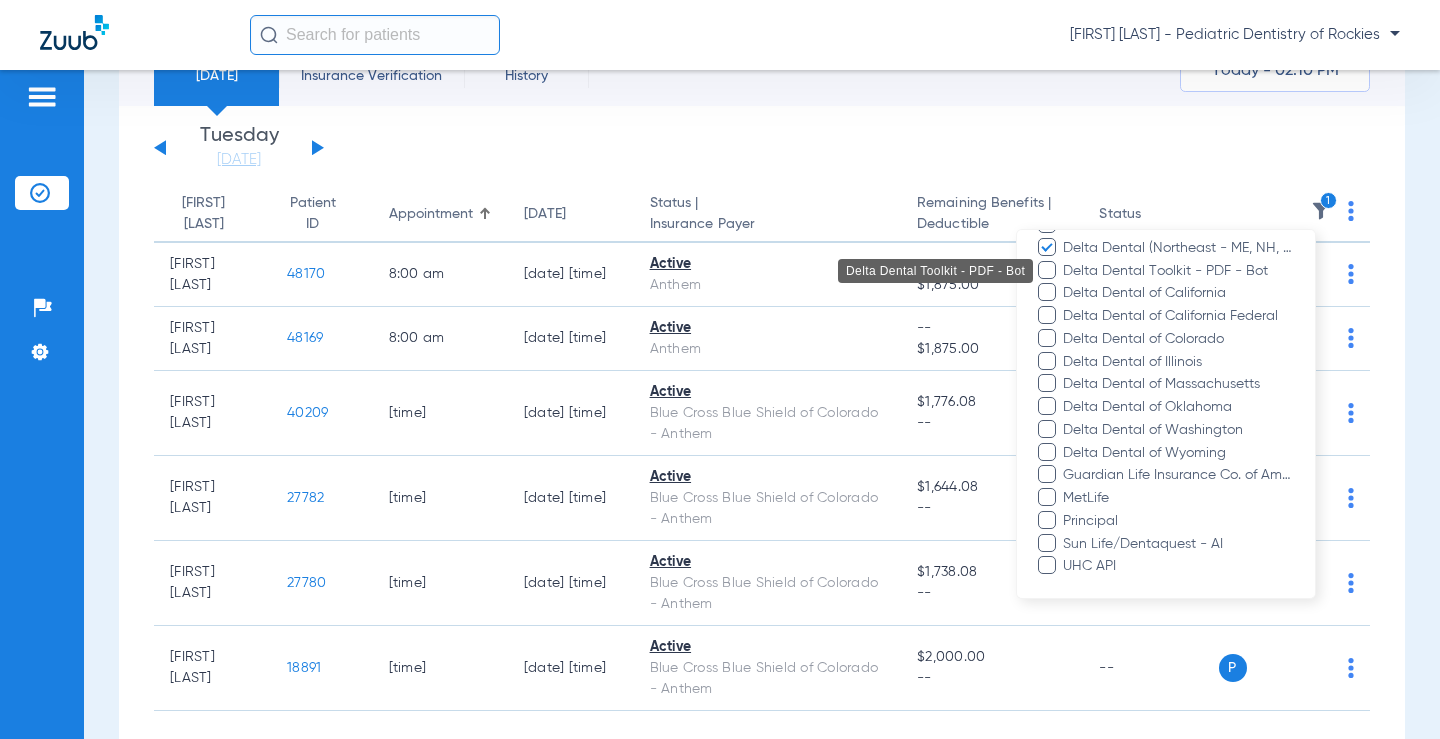 click on "Delta Dental Toolkit - PDF - Bot" at bounding box center (1178, 271) 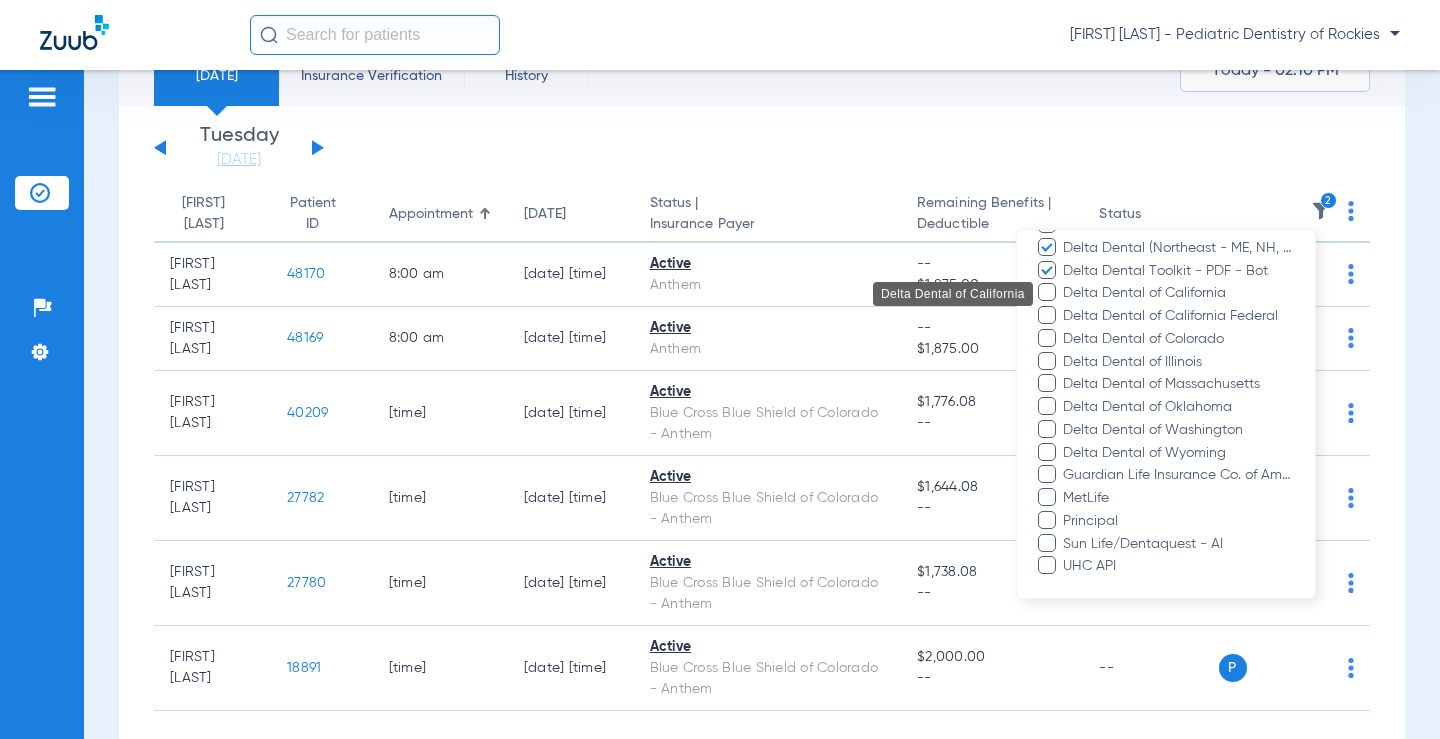 click on "Delta Dental of California" at bounding box center (1178, 293) 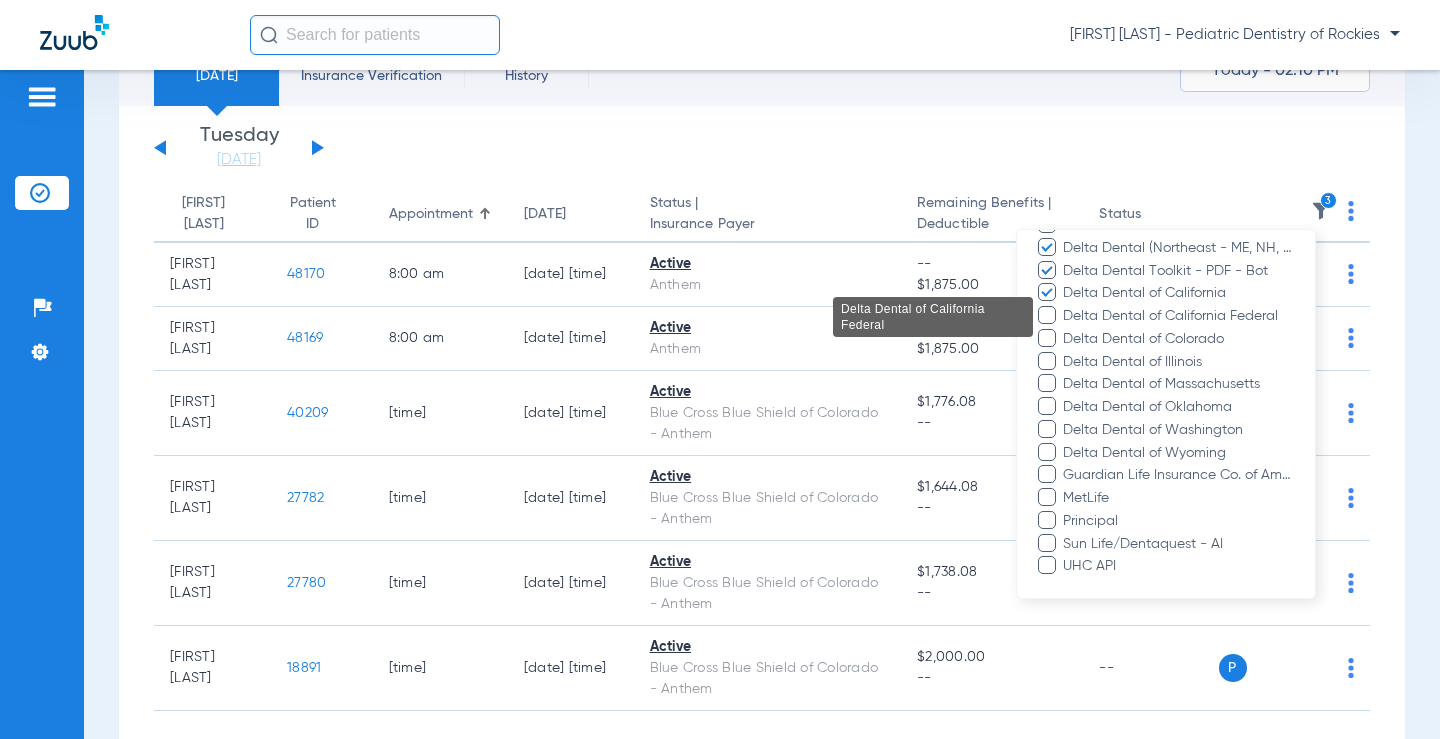 click on "Delta Dental of California Federal" at bounding box center [1178, 316] 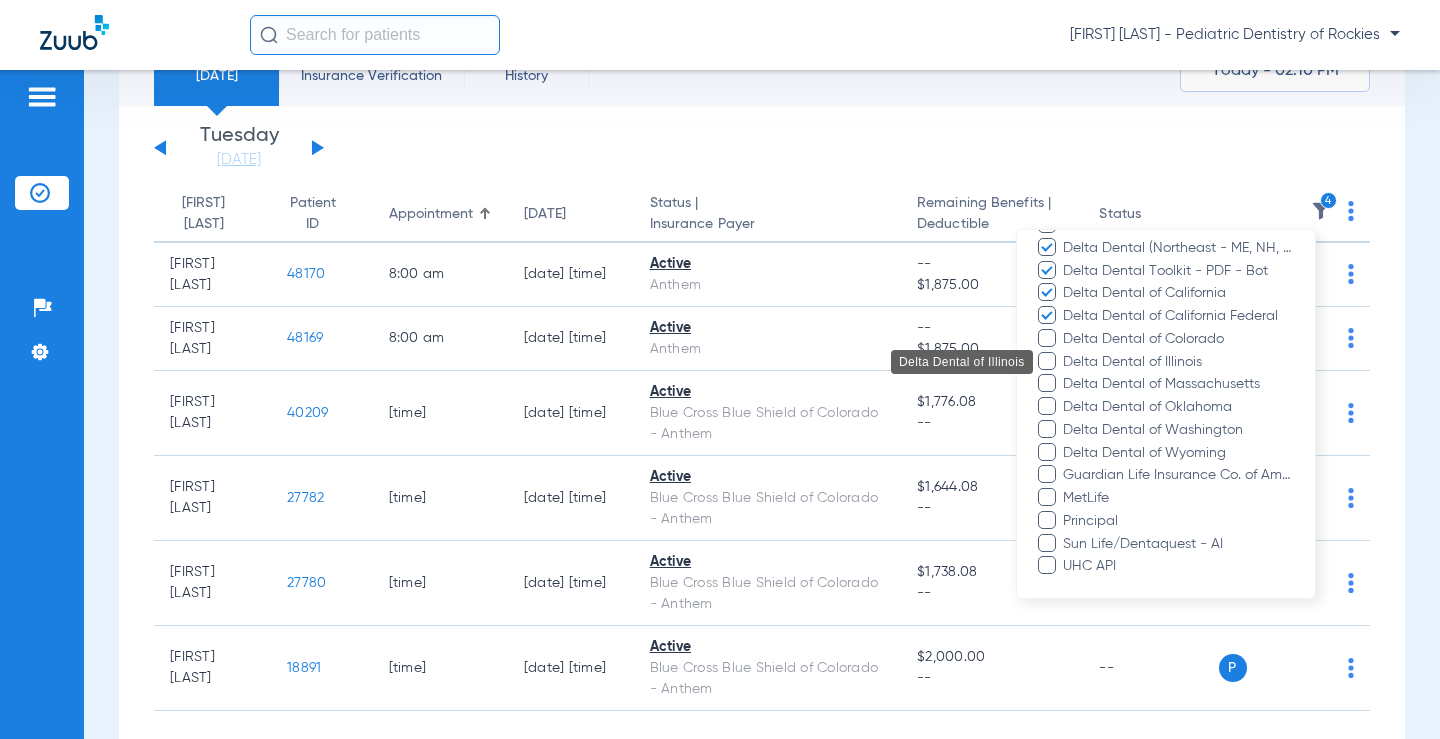 click on "Delta Dental of Illinois" at bounding box center [1178, 362] 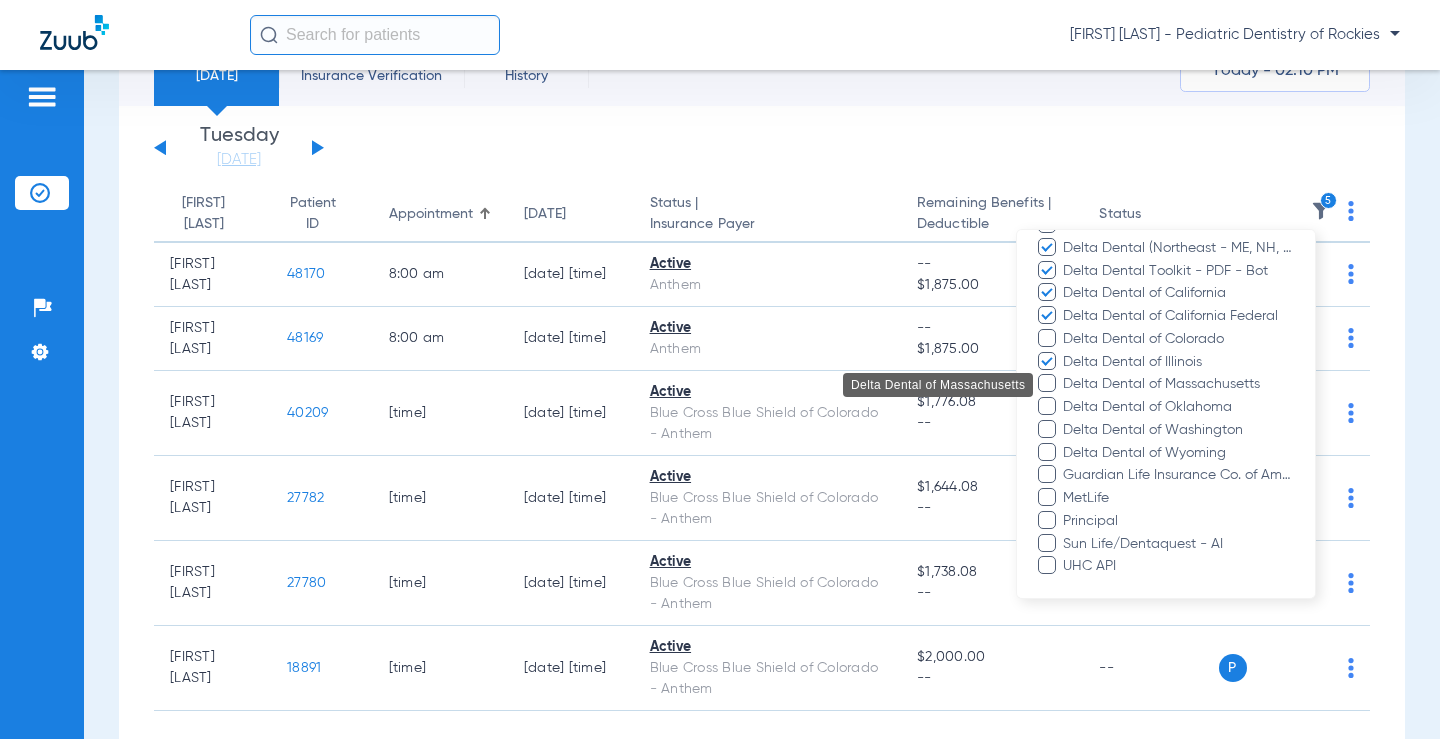 click on "Delta Dental of Massachusetts" at bounding box center [1178, 384] 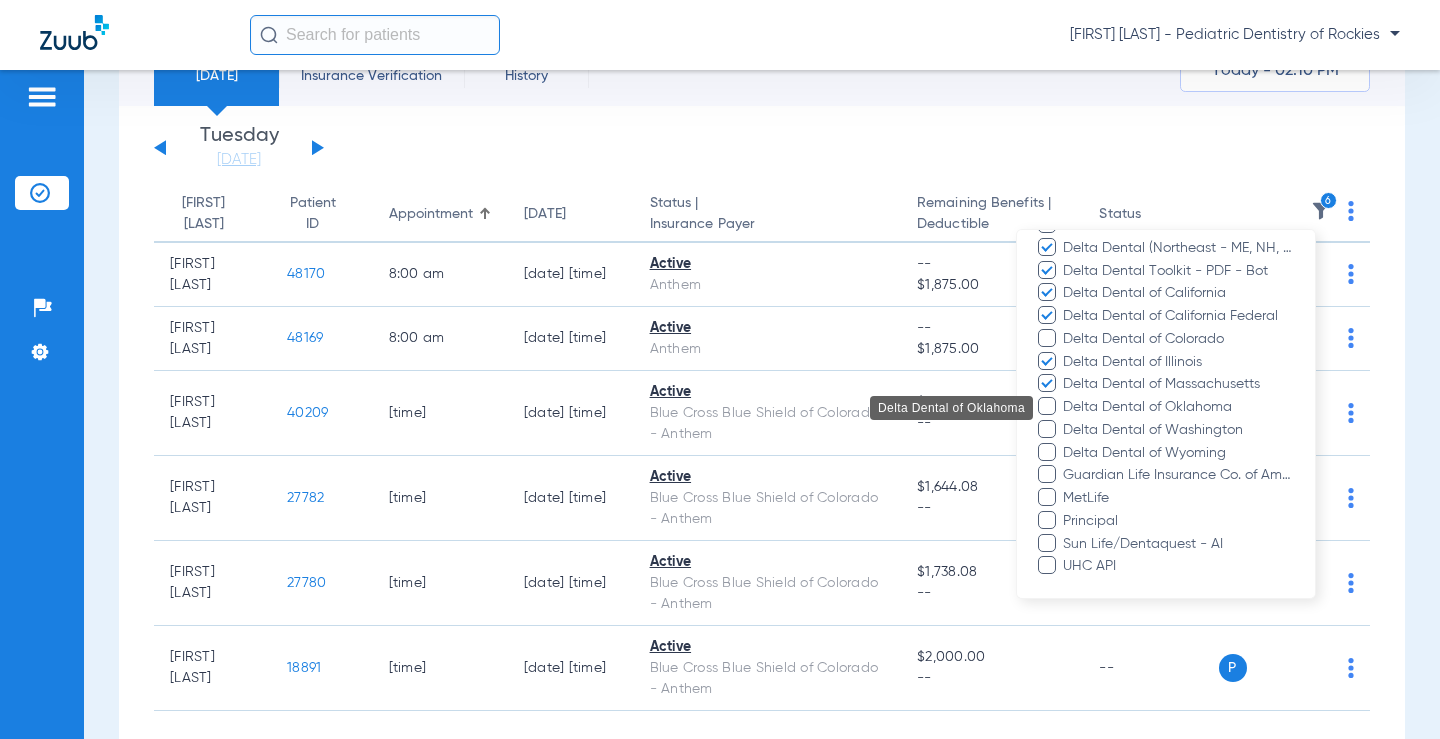 click on "Delta Dental of Oklahoma" at bounding box center (1178, 407) 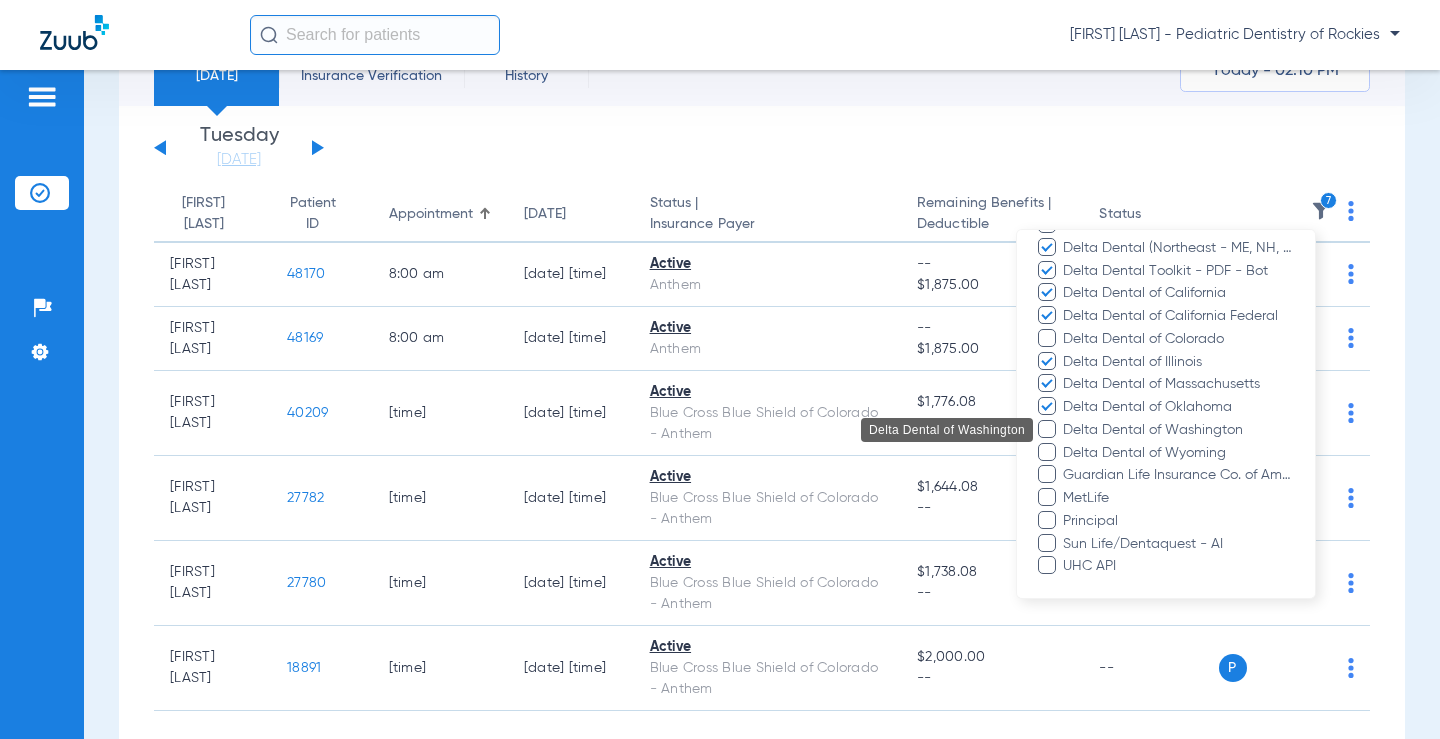 drag, startPoint x: 1143, startPoint y: 423, endPoint x: 1143, endPoint y: 441, distance: 18 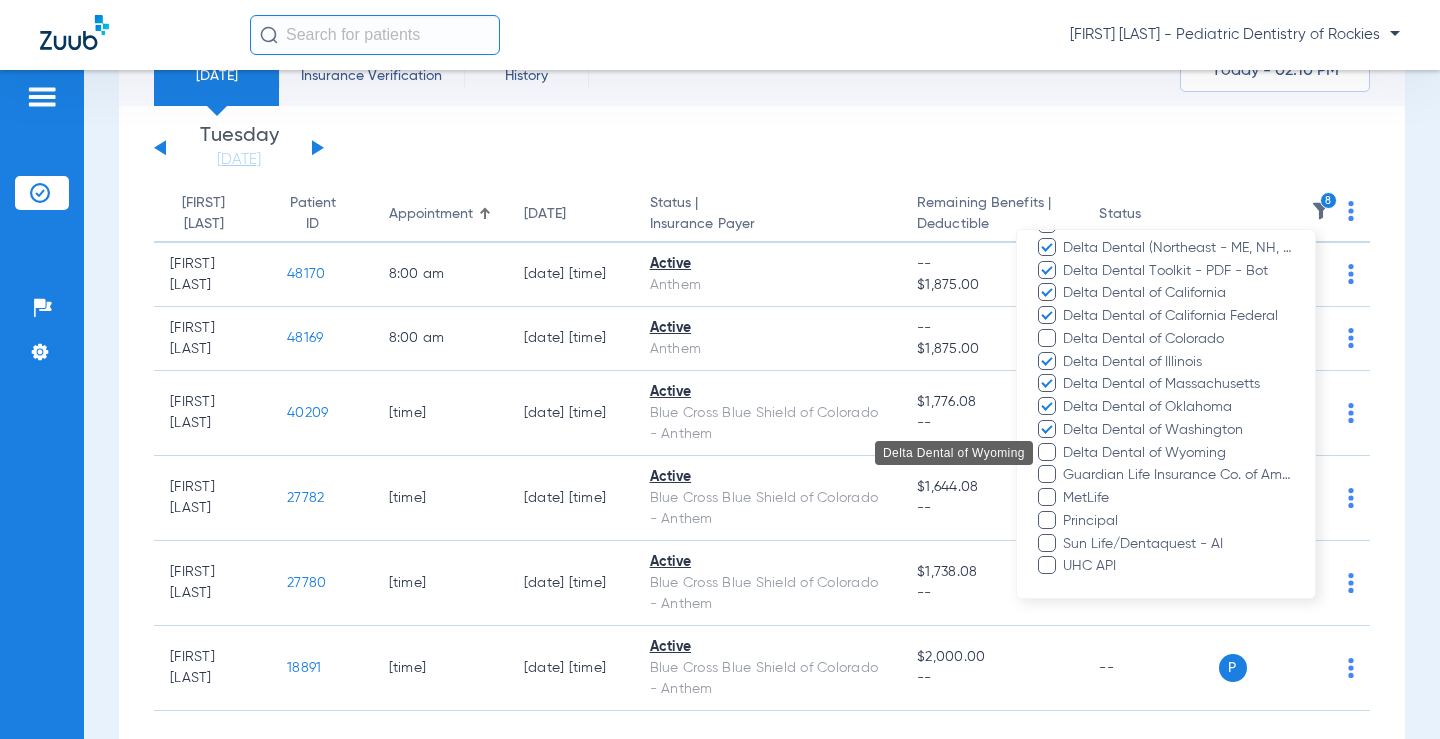 click on "Delta Dental of Wyoming" at bounding box center (1178, 453) 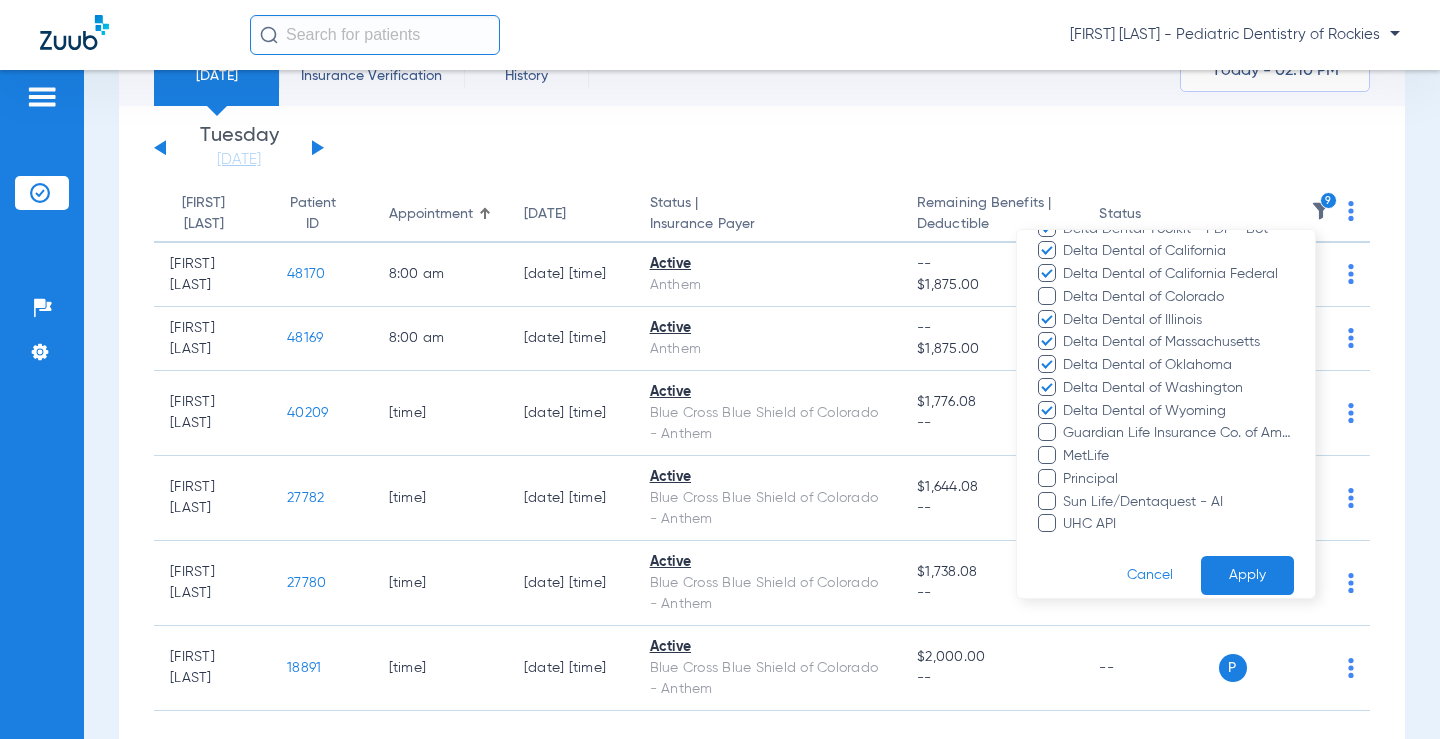 scroll, scrollTop: 460, scrollLeft: 0, axis: vertical 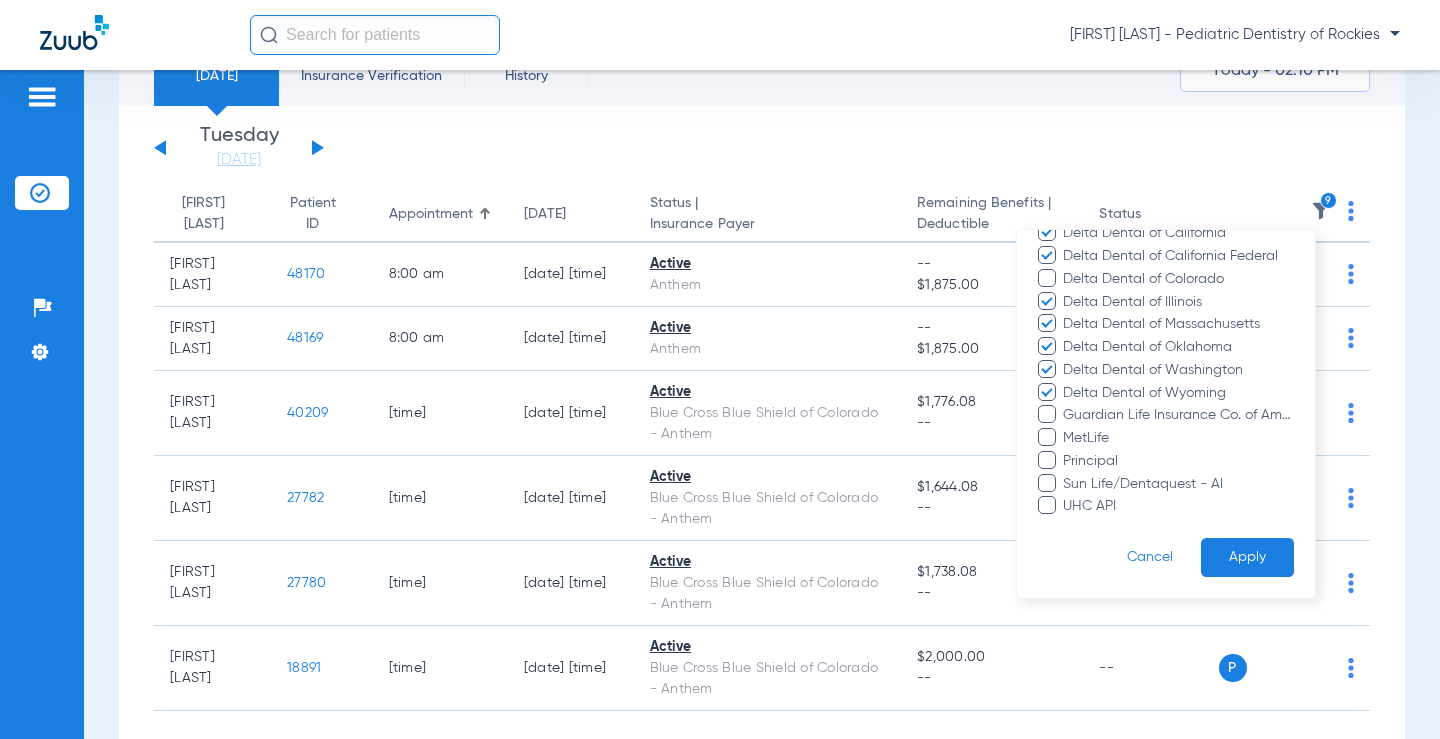 drag, startPoint x: 1213, startPoint y: 558, endPoint x: 1208, endPoint y: 526, distance: 32.38827 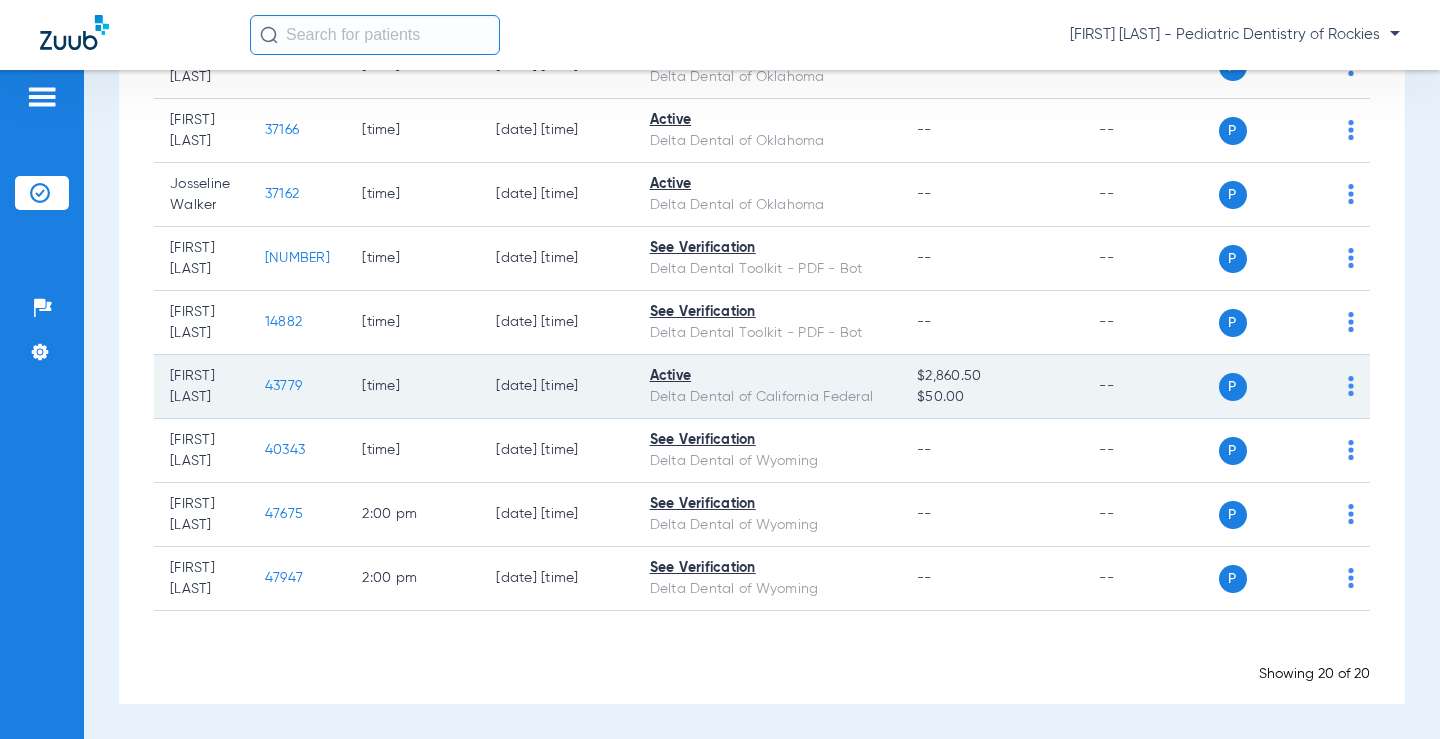 scroll, scrollTop: 1365, scrollLeft: 0, axis: vertical 